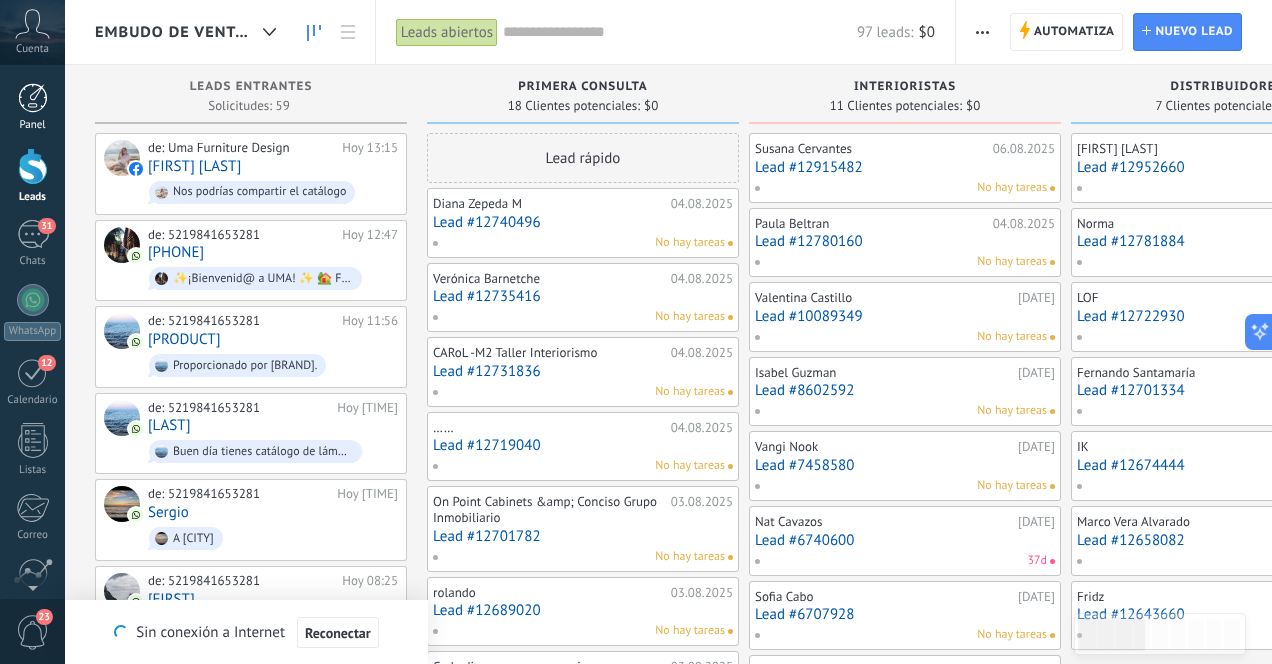 scroll, scrollTop: 0, scrollLeft: 0, axis: both 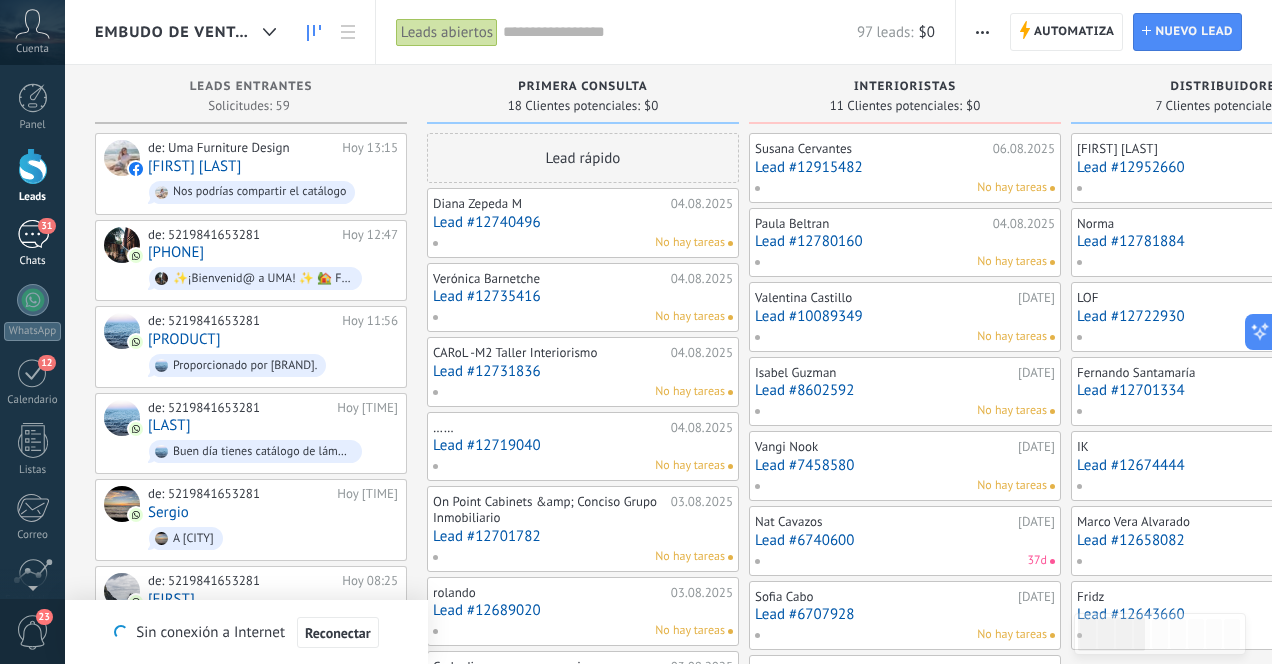 click on "31" at bounding box center (33, 234) 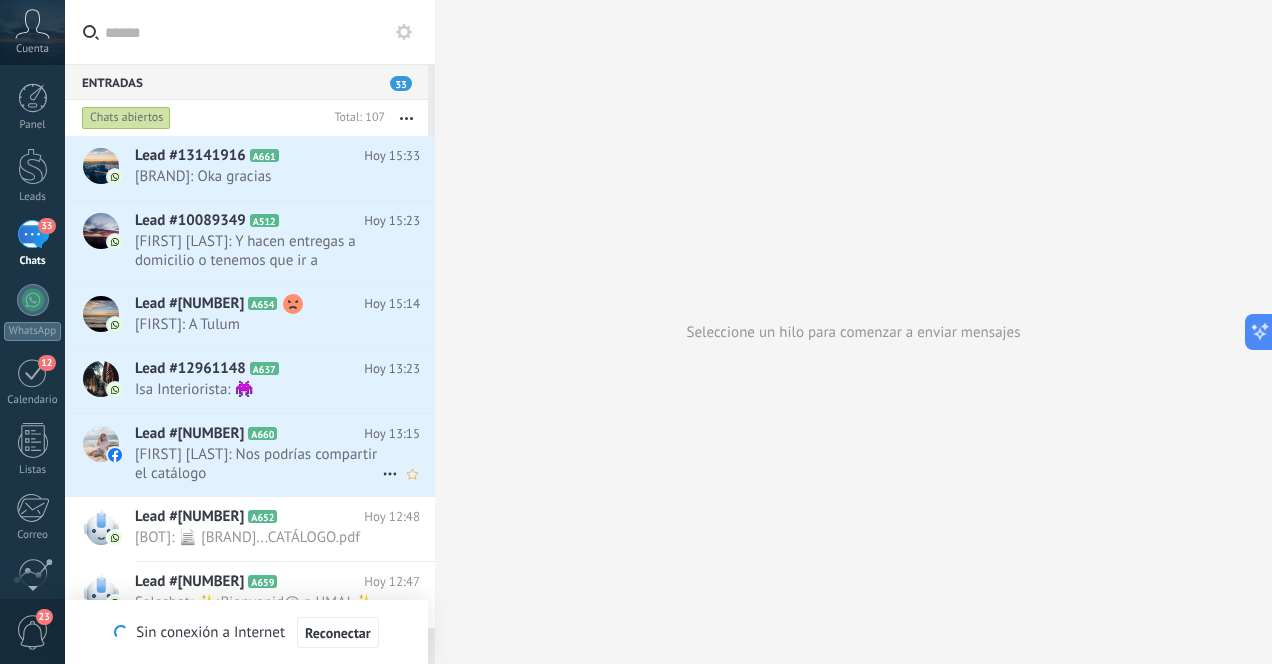 click on "[FIRST] [LAST]: Nos podrías compartir el catálogo" at bounding box center (258, 464) 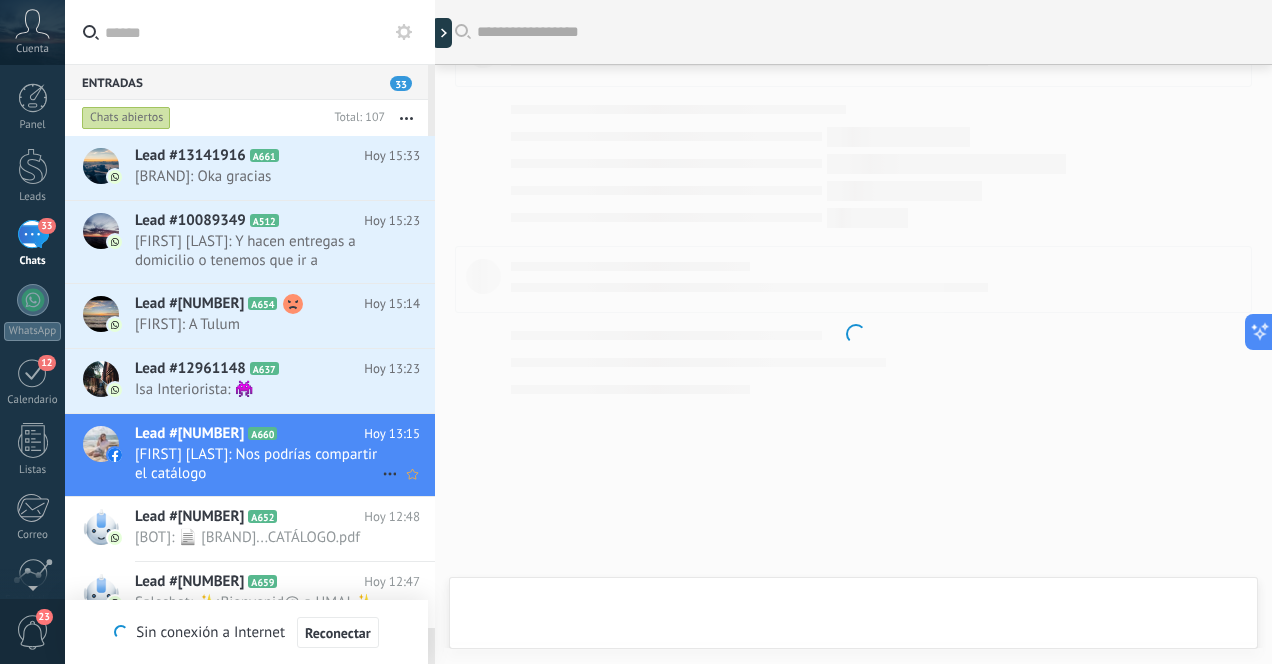 scroll, scrollTop: 61, scrollLeft: 0, axis: vertical 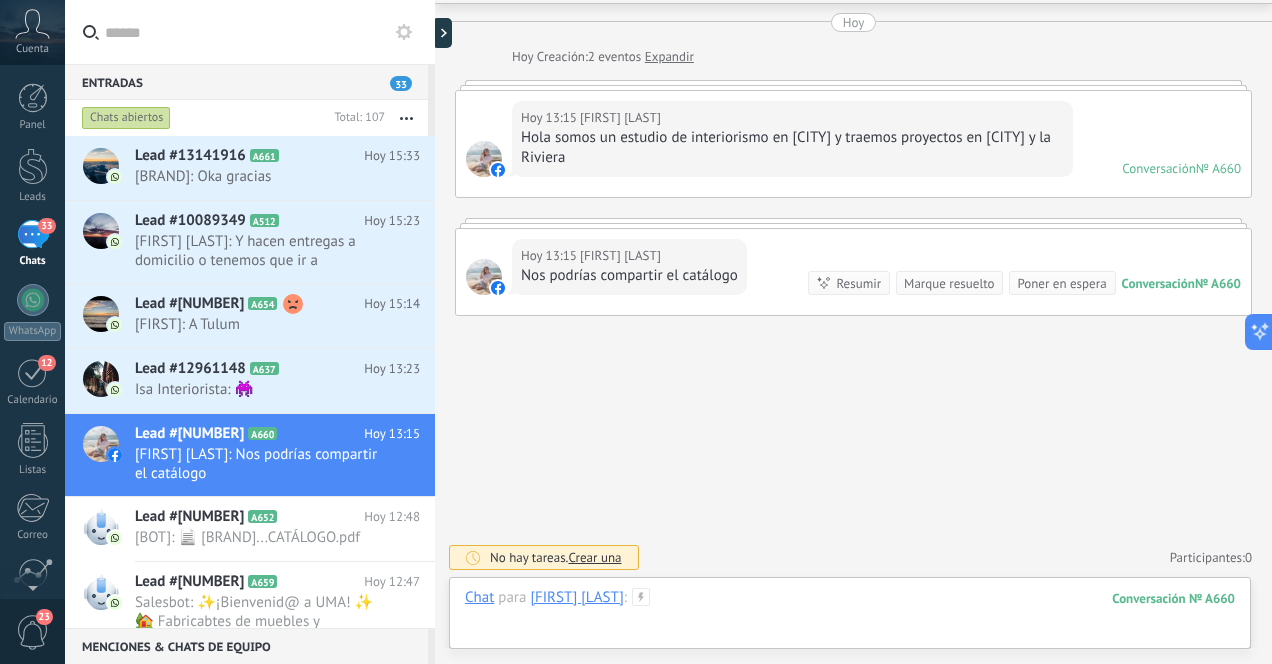 click at bounding box center (850, 618) 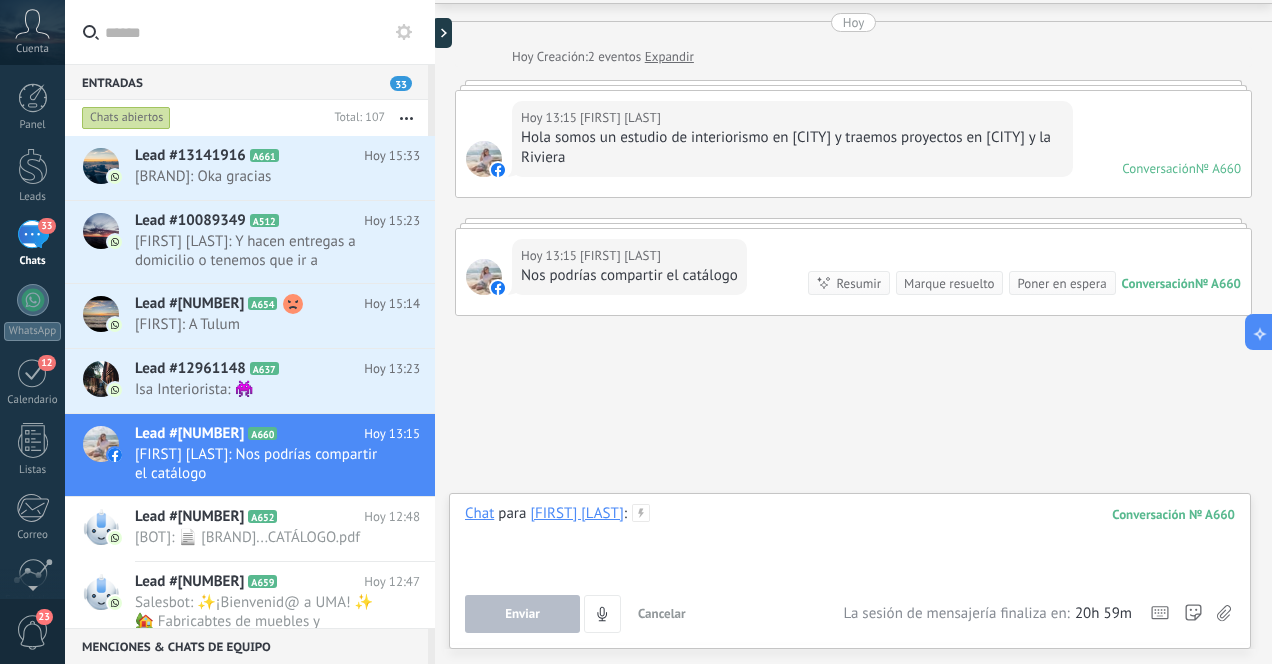 type 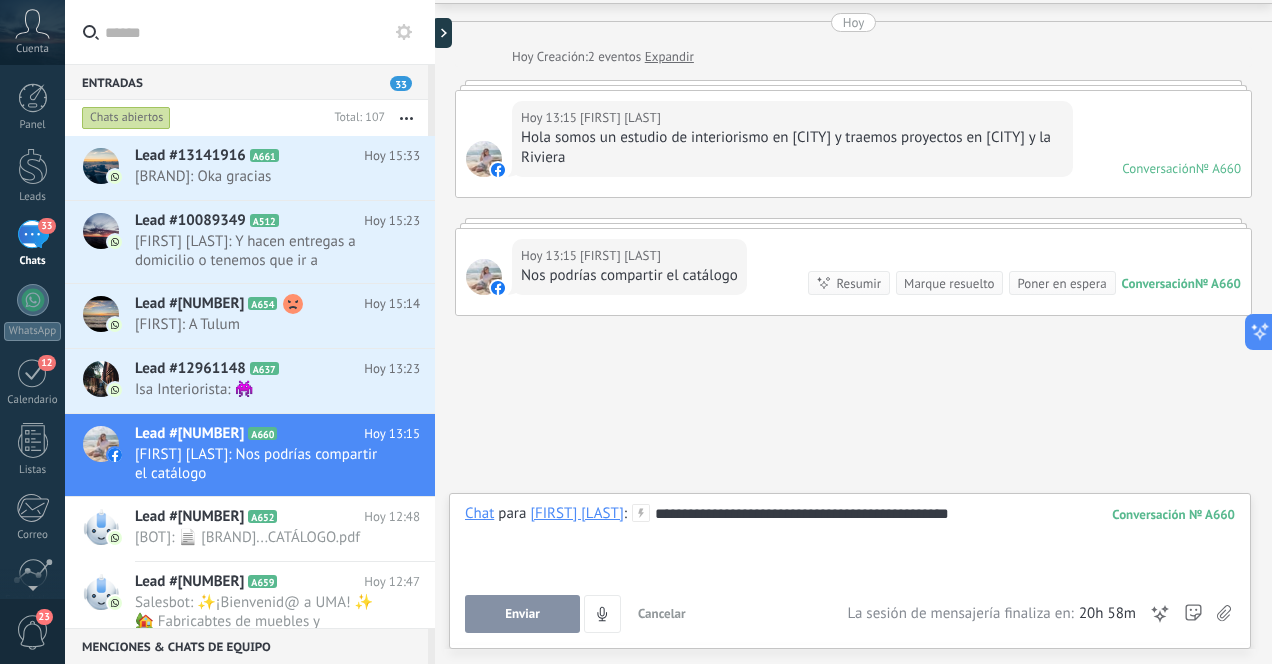 click on "Enviar" at bounding box center [522, 614] 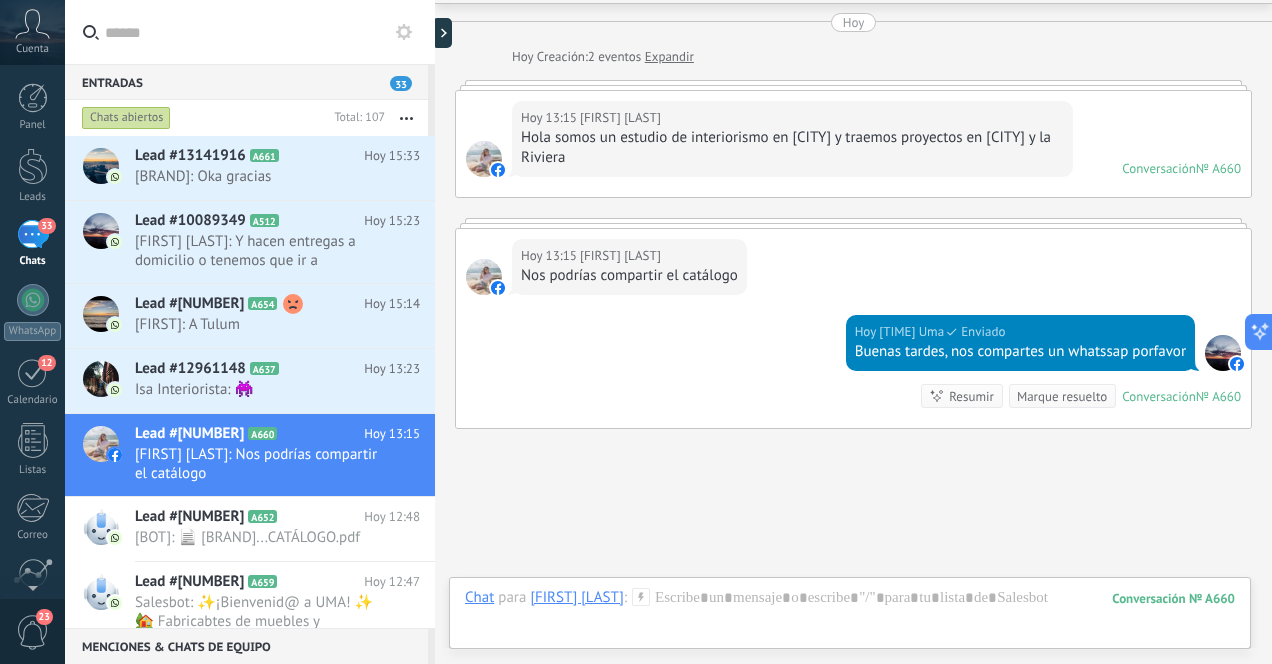 scroll, scrollTop: 174, scrollLeft: 0, axis: vertical 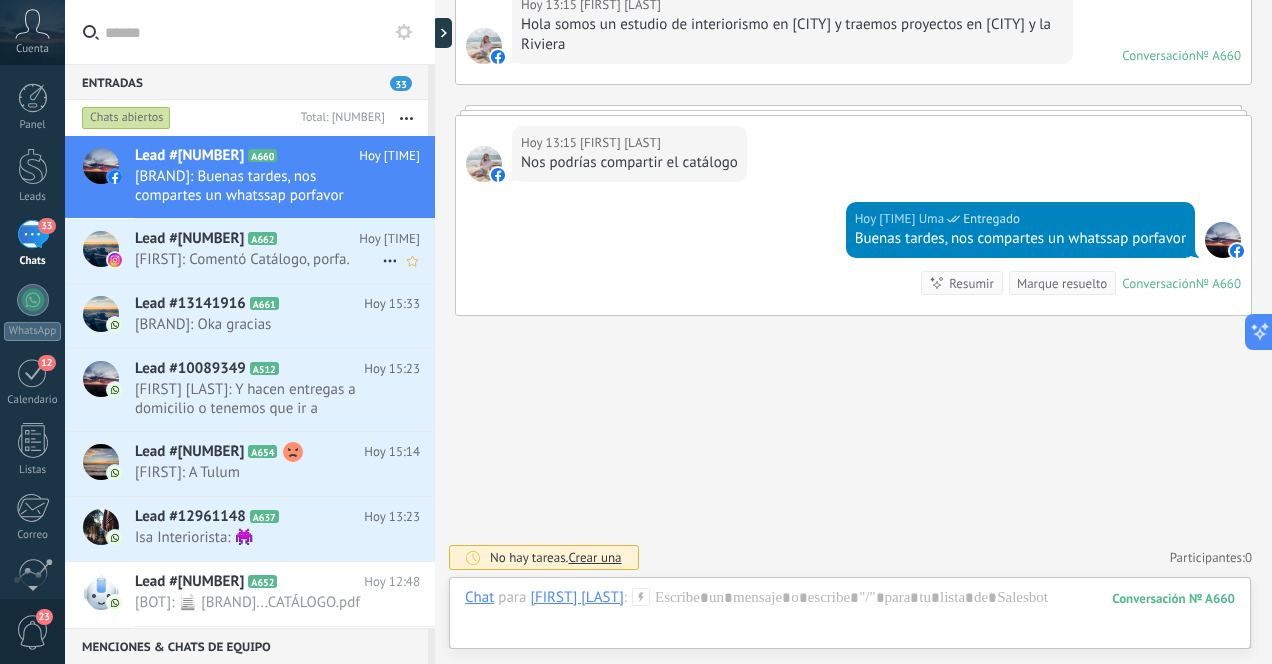 click on "[FIRST]: Comentó Catálogo, porfa." at bounding box center (258, 259) 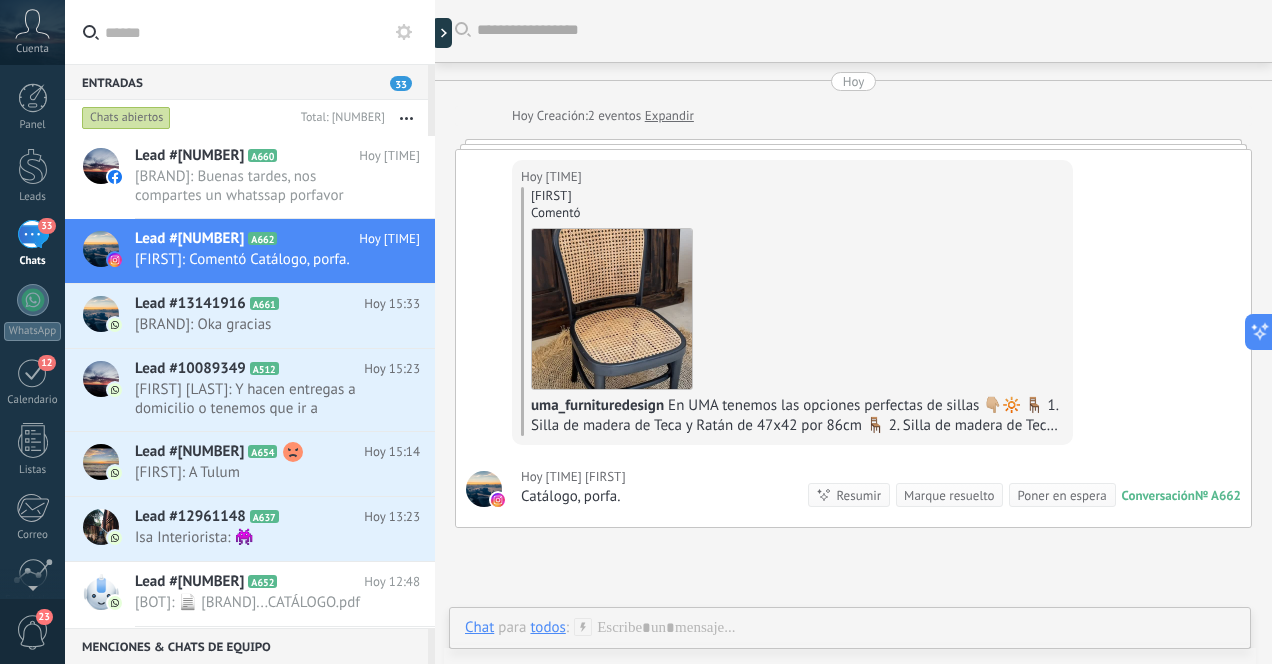 scroll, scrollTop: 0, scrollLeft: 0, axis: both 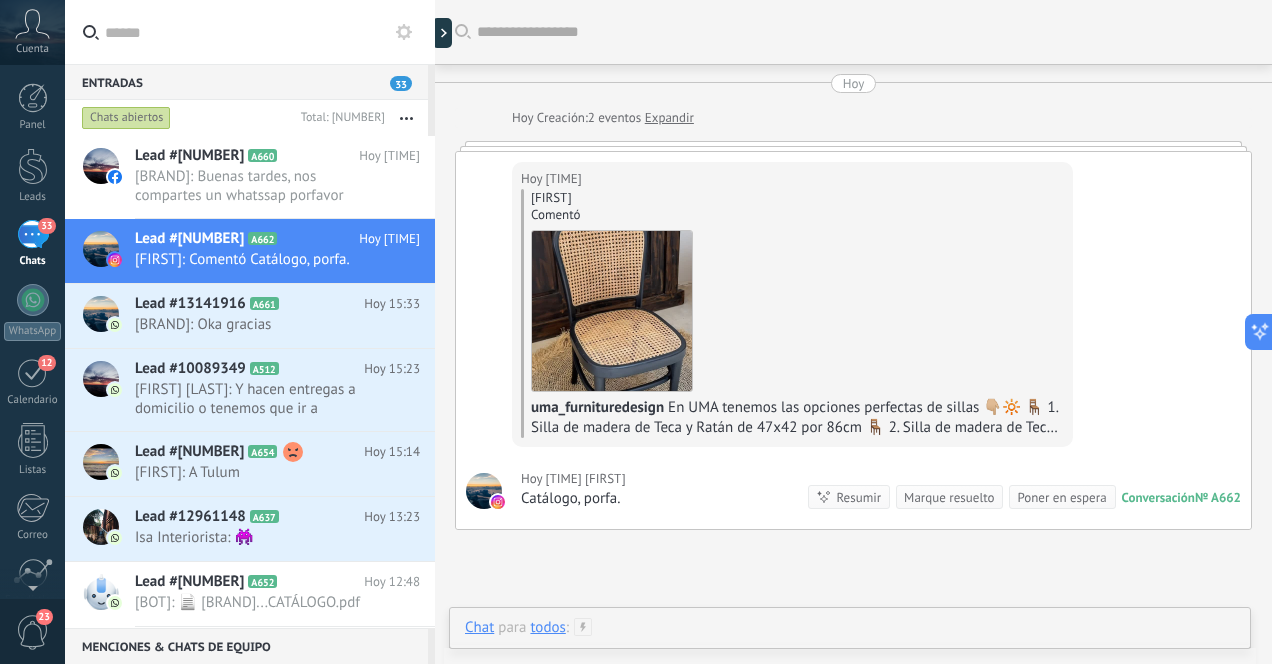 click at bounding box center (850, 648) 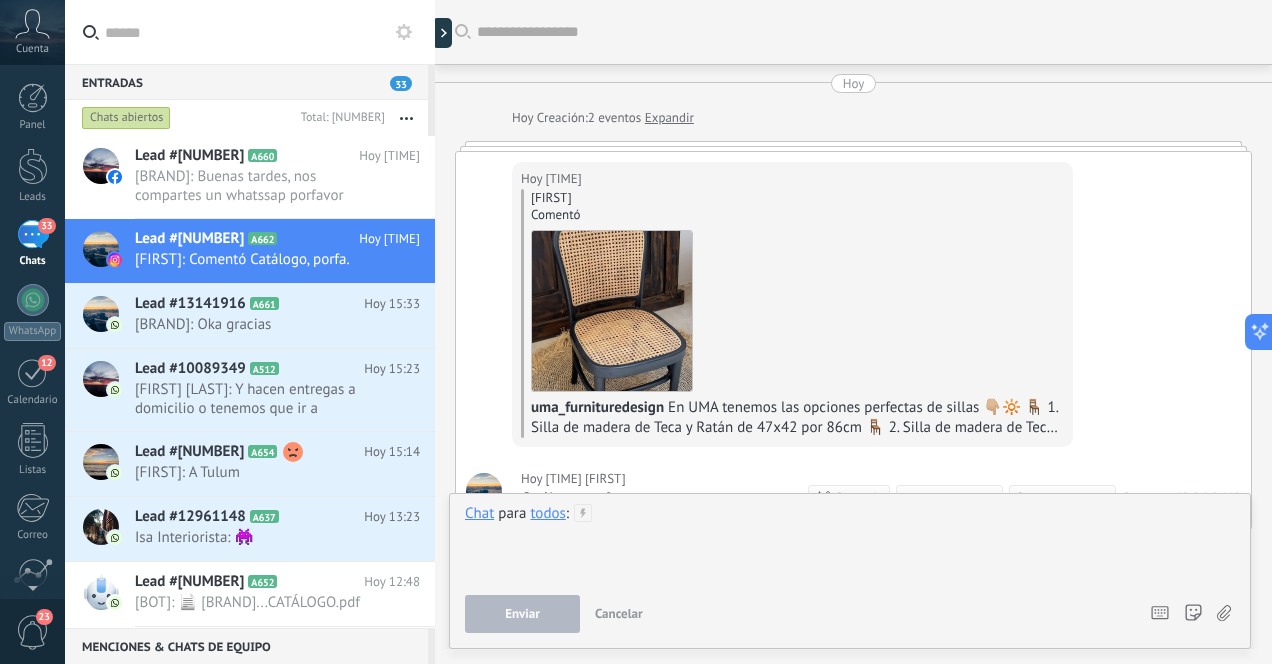 type 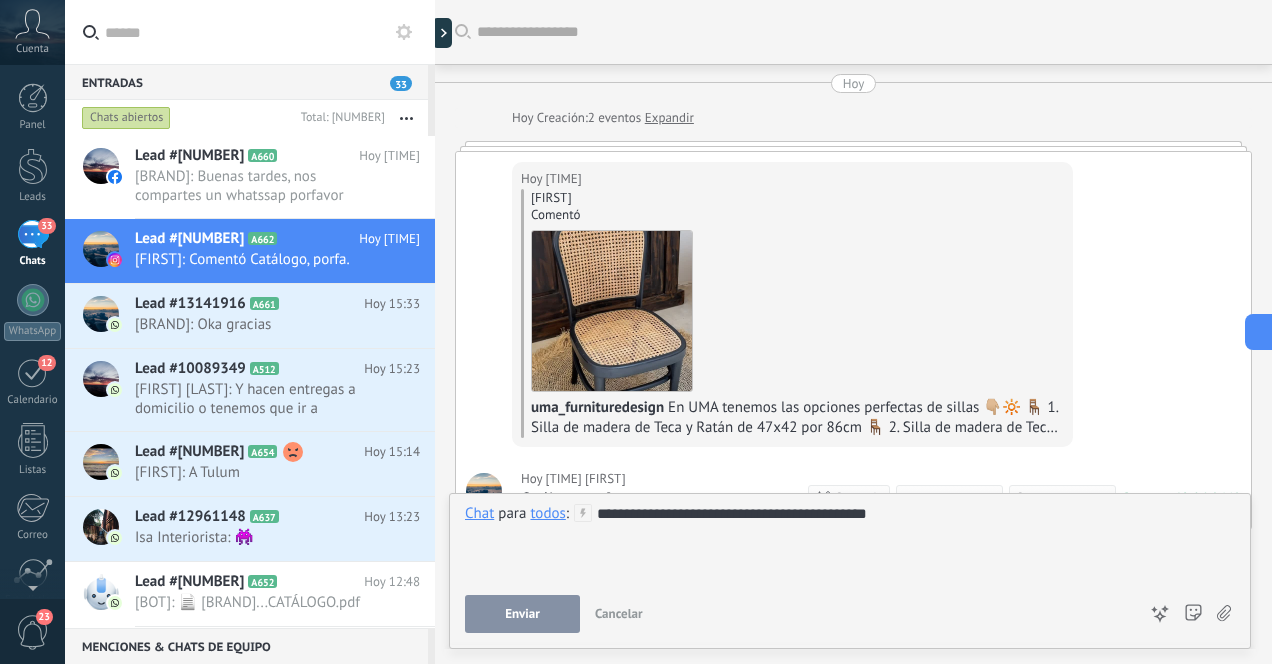 click on "Enviar" at bounding box center (522, 614) 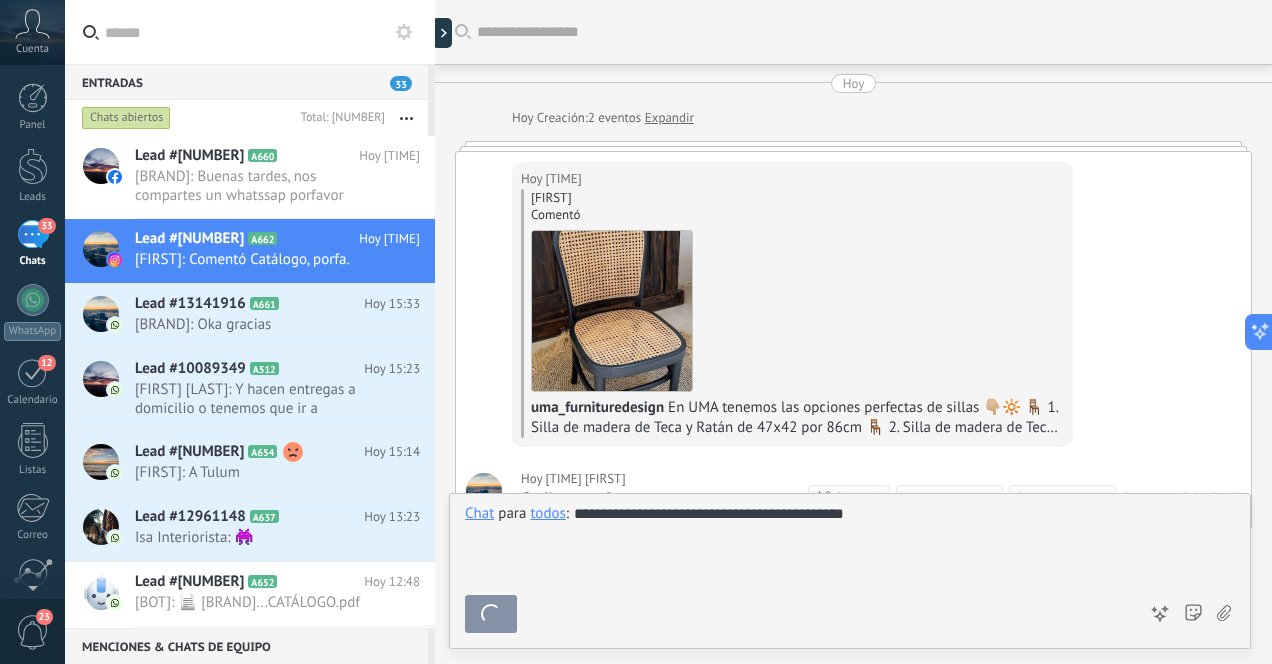 scroll, scrollTop: 213, scrollLeft: 0, axis: vertical 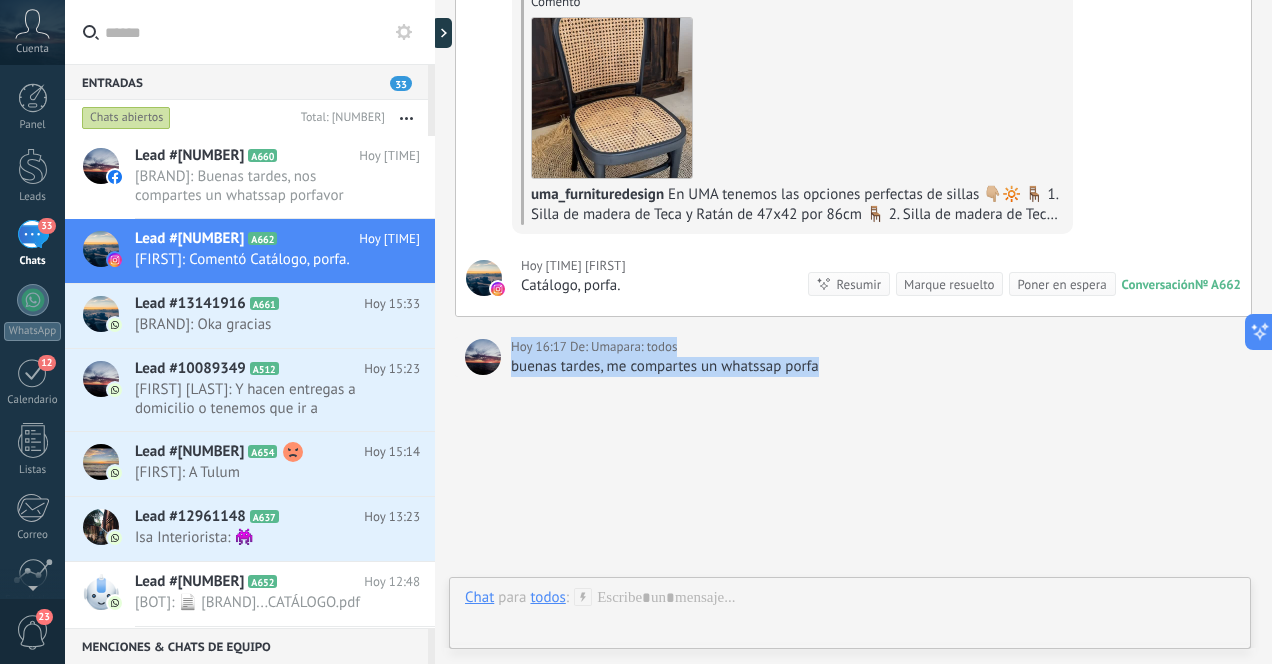 drag, startPoint x: 826, startPoint y: 362, endPoint x: 505, endPoint y: 374, distance: 321.2242 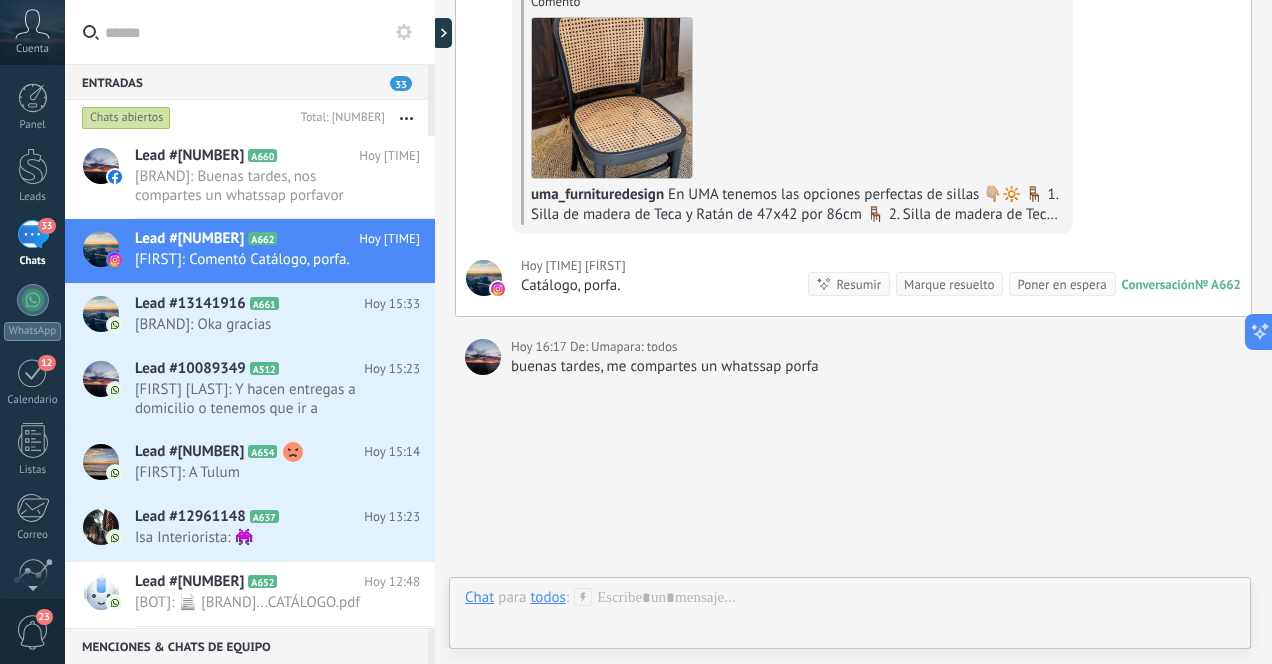 click on "Buscar Carga más Hoy Hoy Creación: [NUMBER] eventos Expandir [TIME] [FIRST] [FIRST] Comentó uma_furnituredesign En UMA tenemos las opciones perfectas de sillas 👇🏼🔆
🪑 1. Silla de madera de Teca y Ratán de 47x42 por 86cm
🪑 2. Silla de madera de Teca y tejido de hilo de 50x50 por 80cm
🪑 3. Silla con apoyo lateral de madera de Teca e hilo de 52x50 por 85cm
🪑 4. Silla con apoyo de color negro con madera de Teca de 60x58 por 80cm
🪑 5. Silla con apoyo lateral de madera de Teca y Ratán de 73x35 por 79cm
Comentá “Catálogo” 💬 y te enviamos toda la info por privado
¡Visítanos y descubrí la belleza de lo hecho a mano!
📍Av. [ADDRESS] mz 2 lote 16, local 4/ [CITY] Villa [CITY] 77764
#UMA #Muebles #Artesanía #Carpintería #Indonesia #Tulum #Único #Exlusivo #Espacios #Diseño #Arte #Decorar #Decorativo #deco #decodeinteriores #madera #diseñodeinteriores [TIME] [FIRST] Catálogo, porfa. Conversación № A662 Conversación № A662 Resumir Resumir [TIME]" at bounding box center [853, 256] 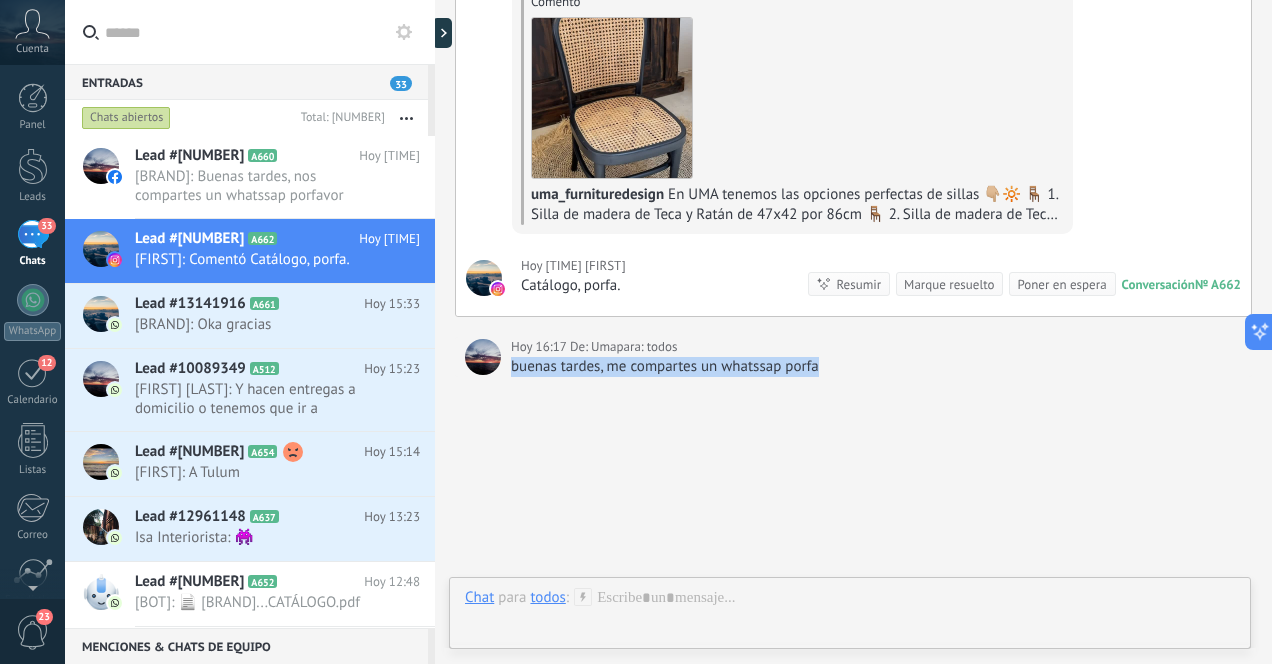 drag, startPoint x: 830, startPoint y: 363, endPoint x: 513, endPoint y: 367, distance: 317.02524 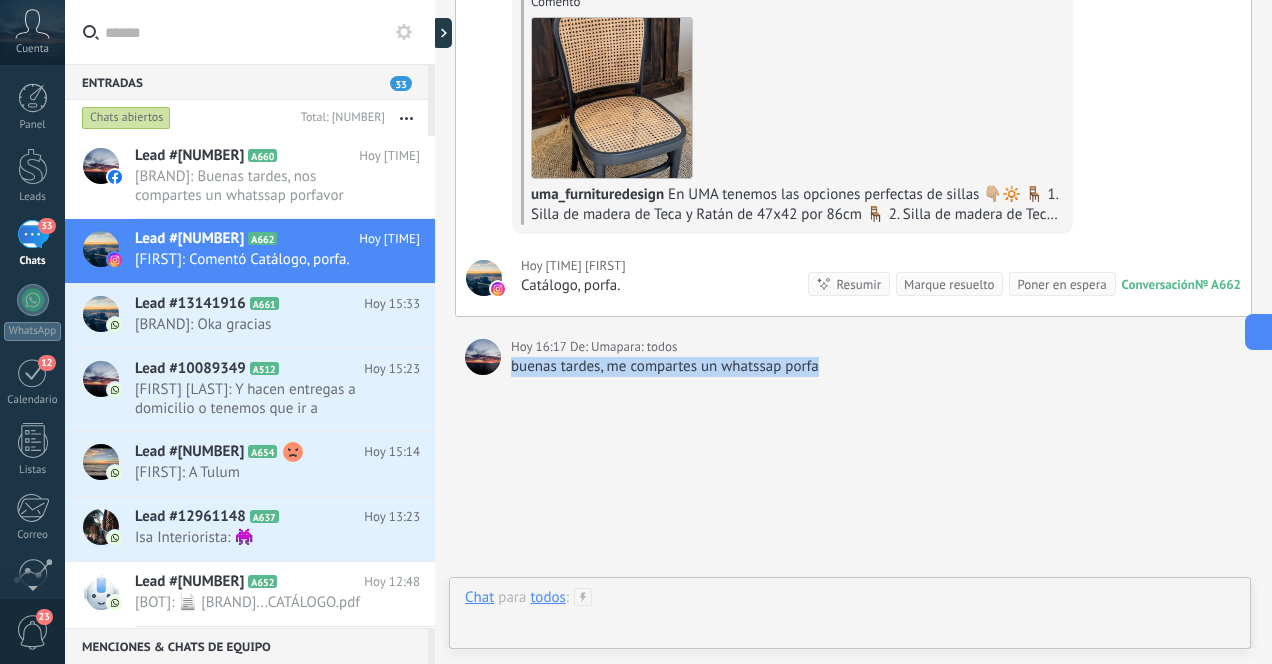 click at bounding box center (850, 618) 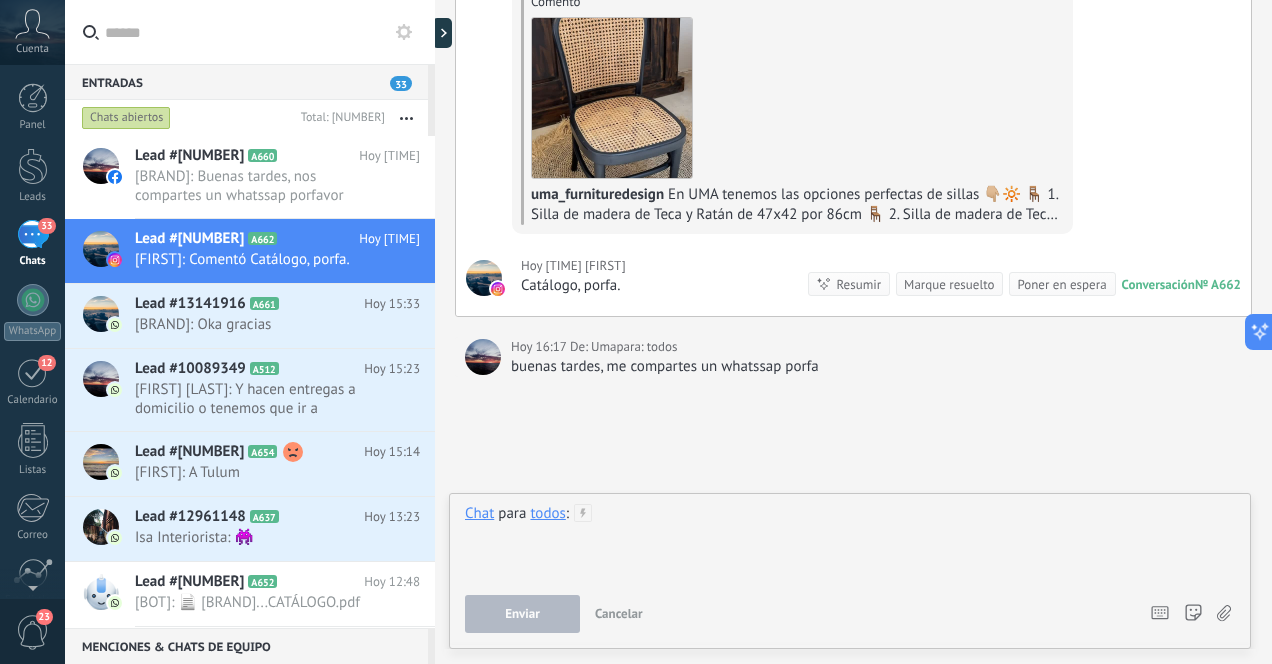click at bounding box center [850, 542] 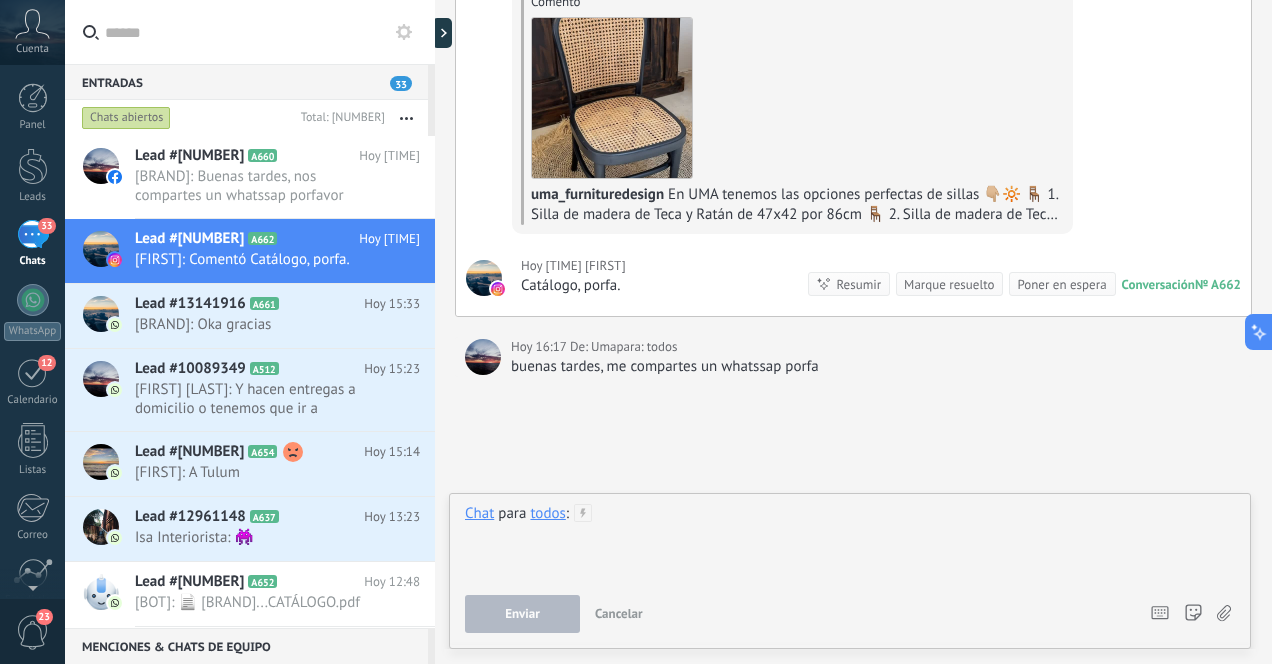 paste 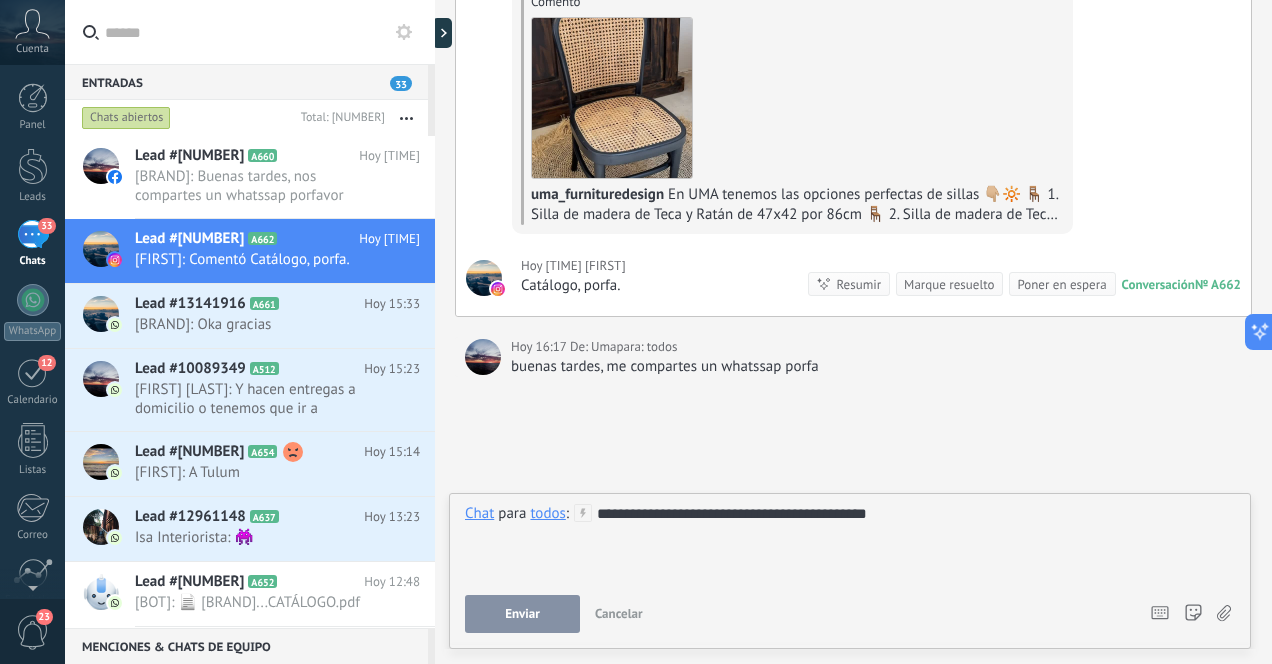 click on "todos" at bounding box center (547, 513) 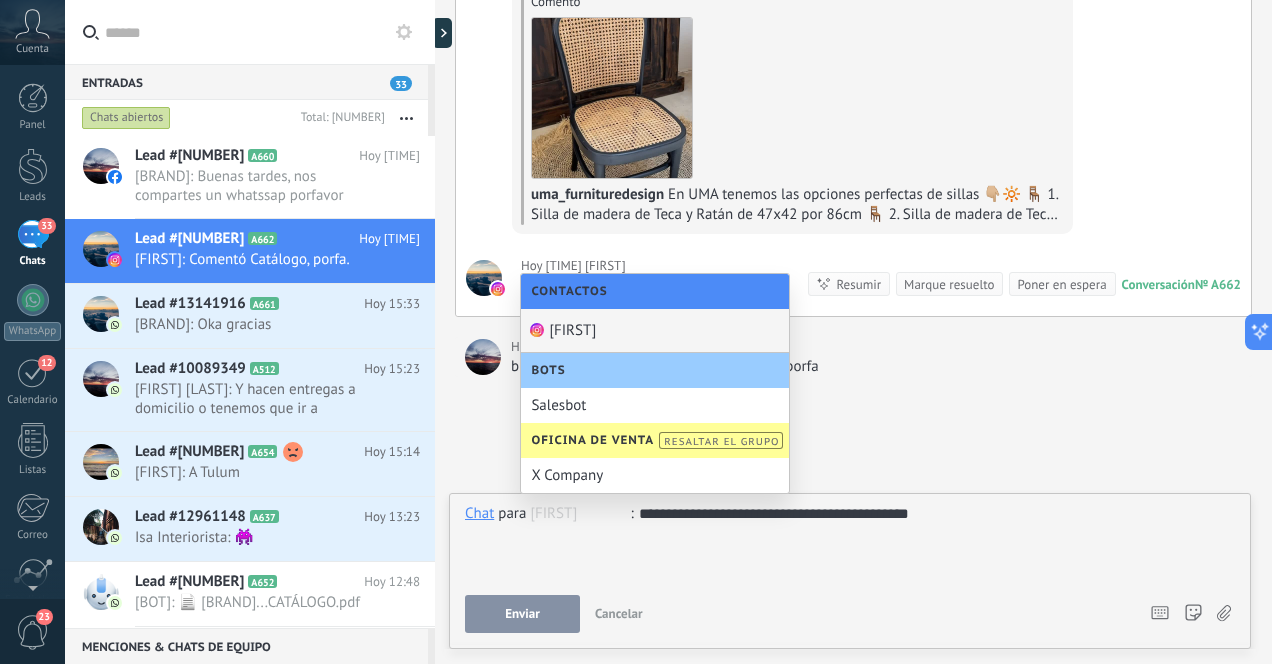 click on "[FIRST]" at bounding box center (655, 331) 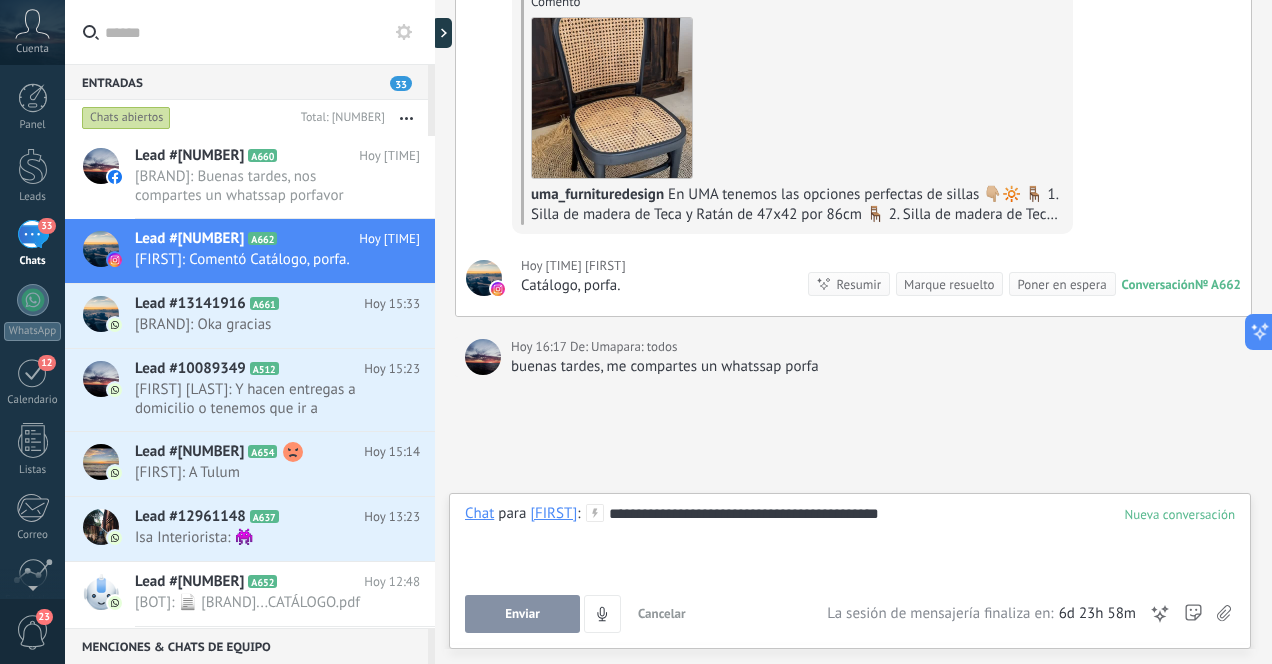 click on "Enviar" at bounding box center (522, 614) 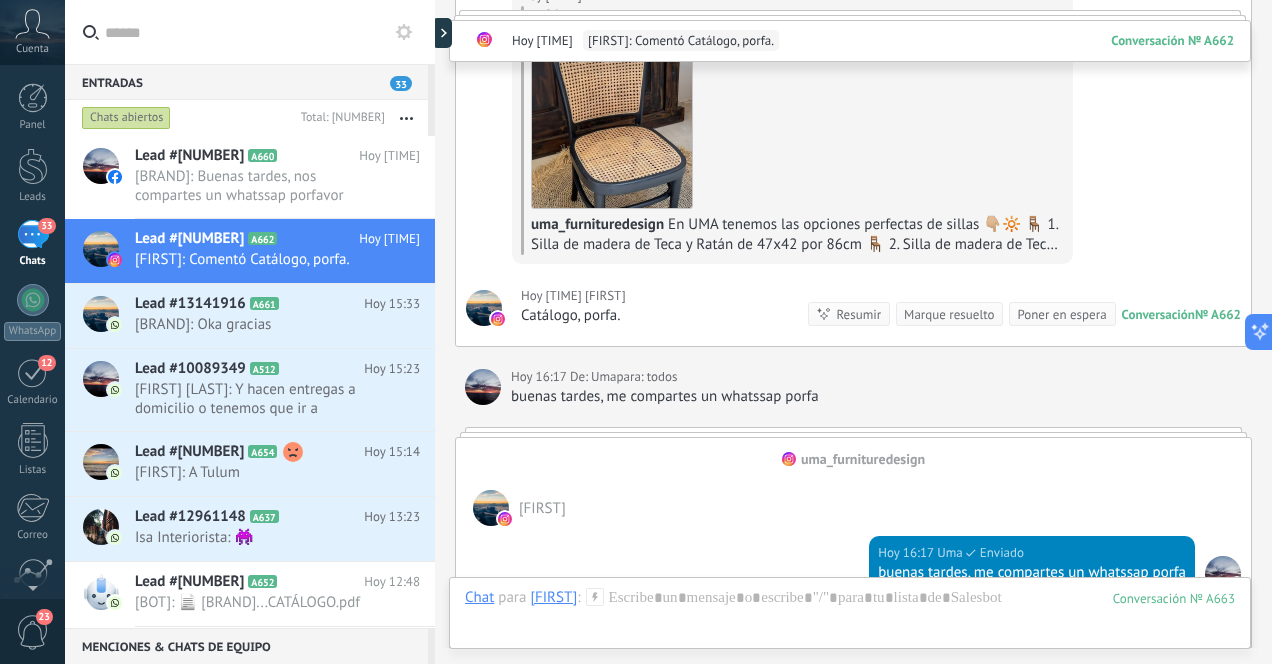scroll, scrollTop: 546, scrollLeft: 0, axis: vertical 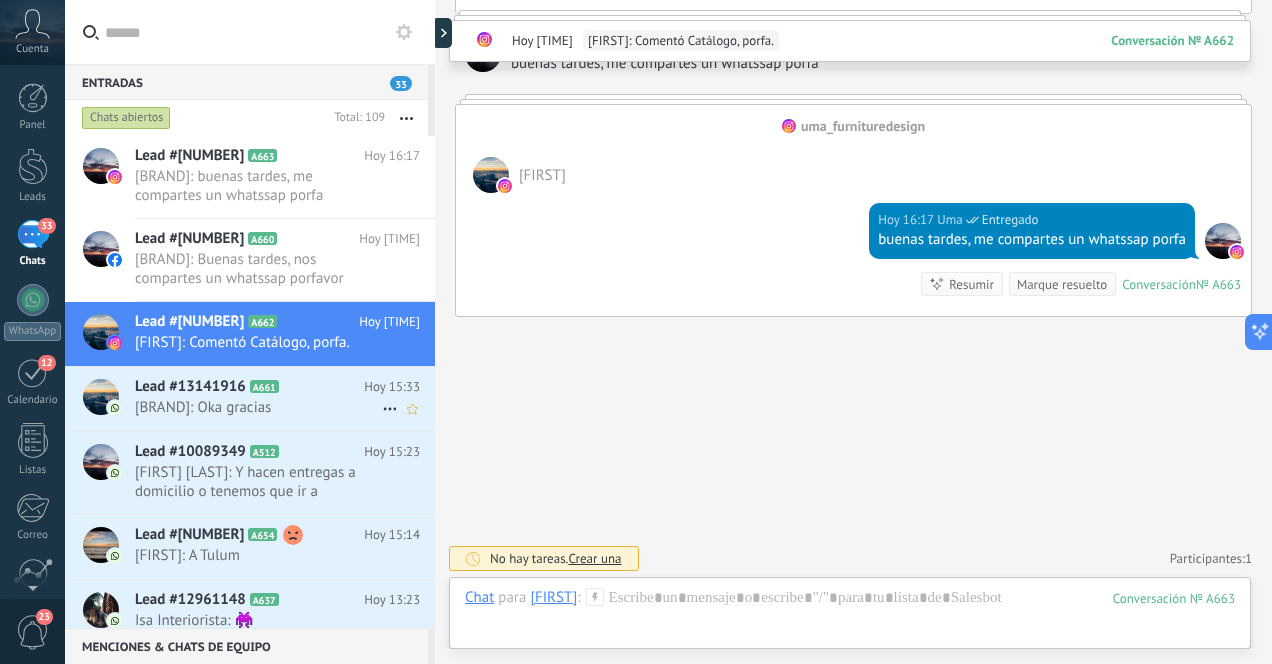 click on "[BRAND]: Oka gracias" at bounding box center (258, 407) 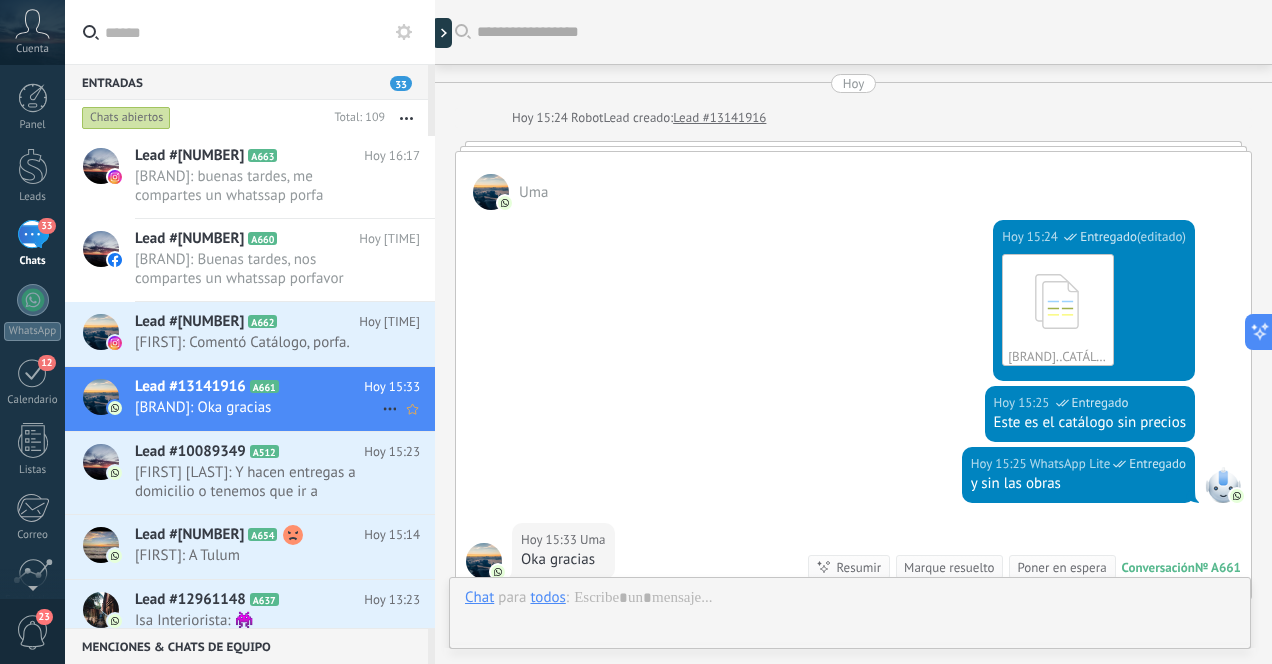 scroll, scrollTop: 284, scrollLeft: 0, axis: vertical 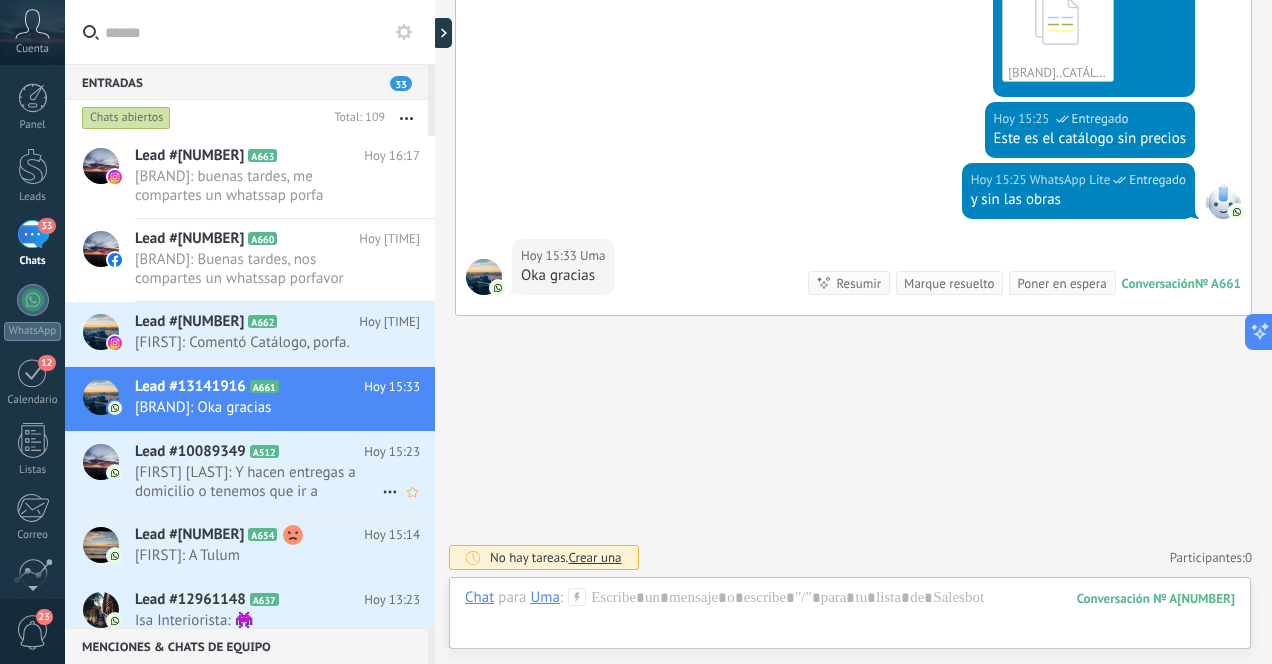 click on "[FIRST] [LAST]: Y hacen entregas a domicilio o tenemos que ir a recogerlo a la tienda?" at bounding box center [258, 482] 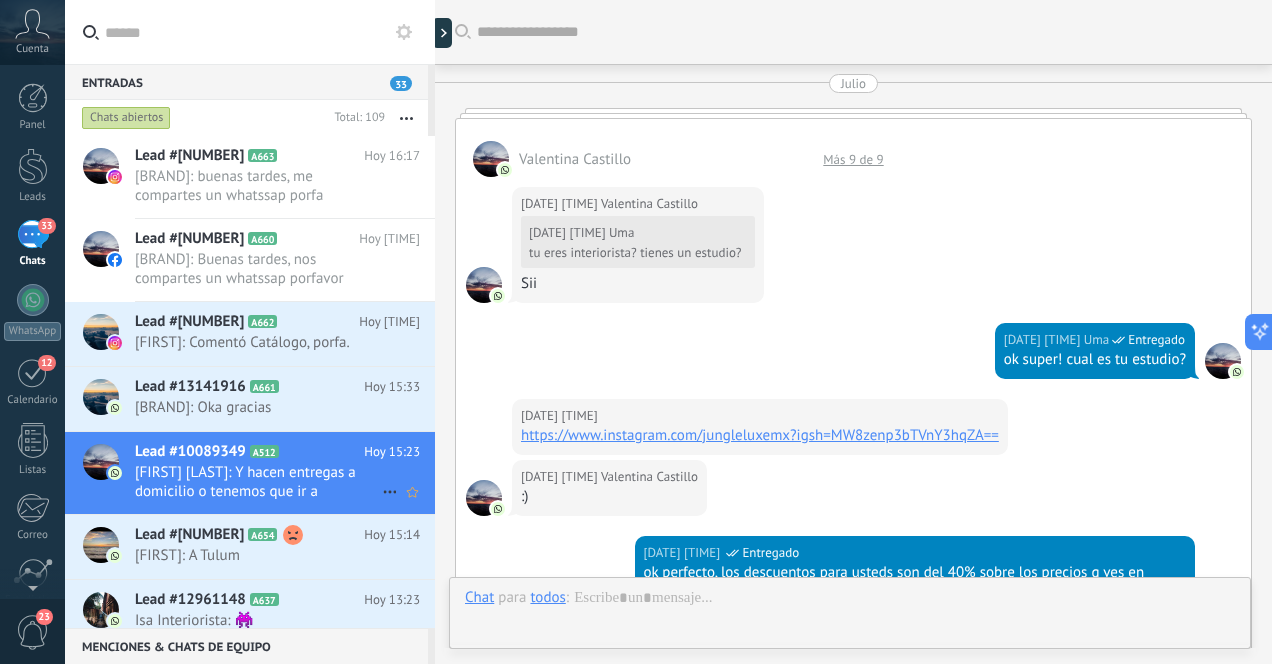 scroll, scrollTop: 3056, scrollLeft: 0, axis: vertical 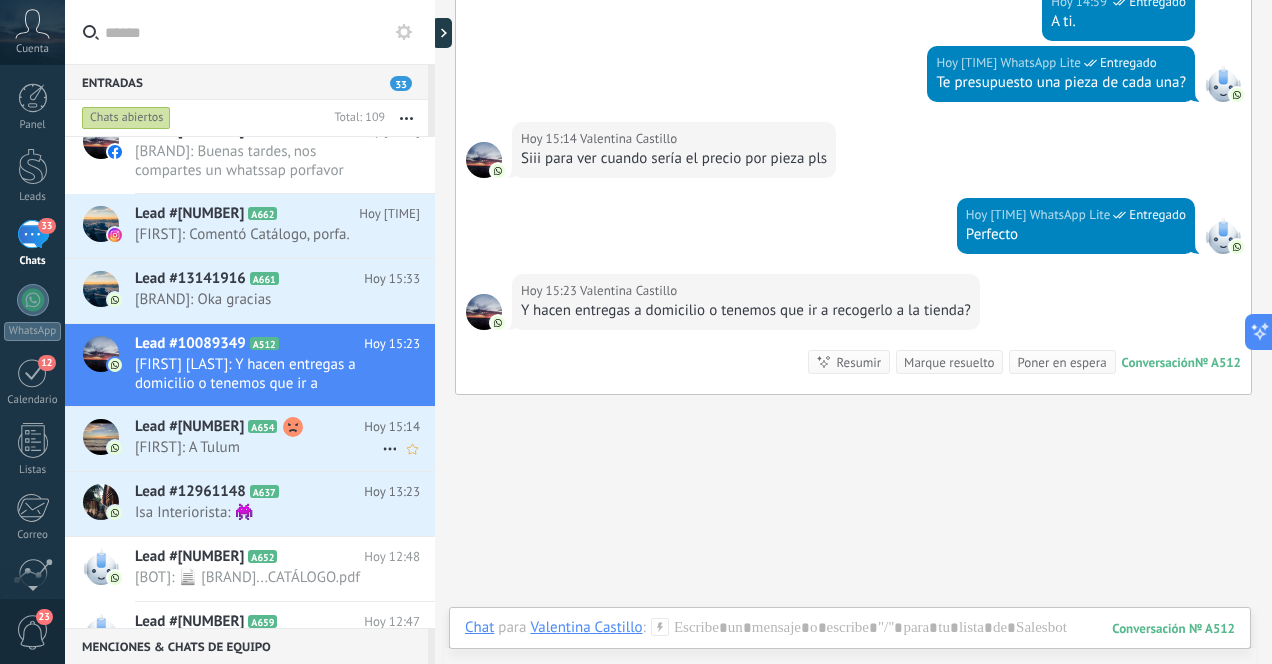 click on "[FIRST]: A Tulum" at bounding box center [258, 447] 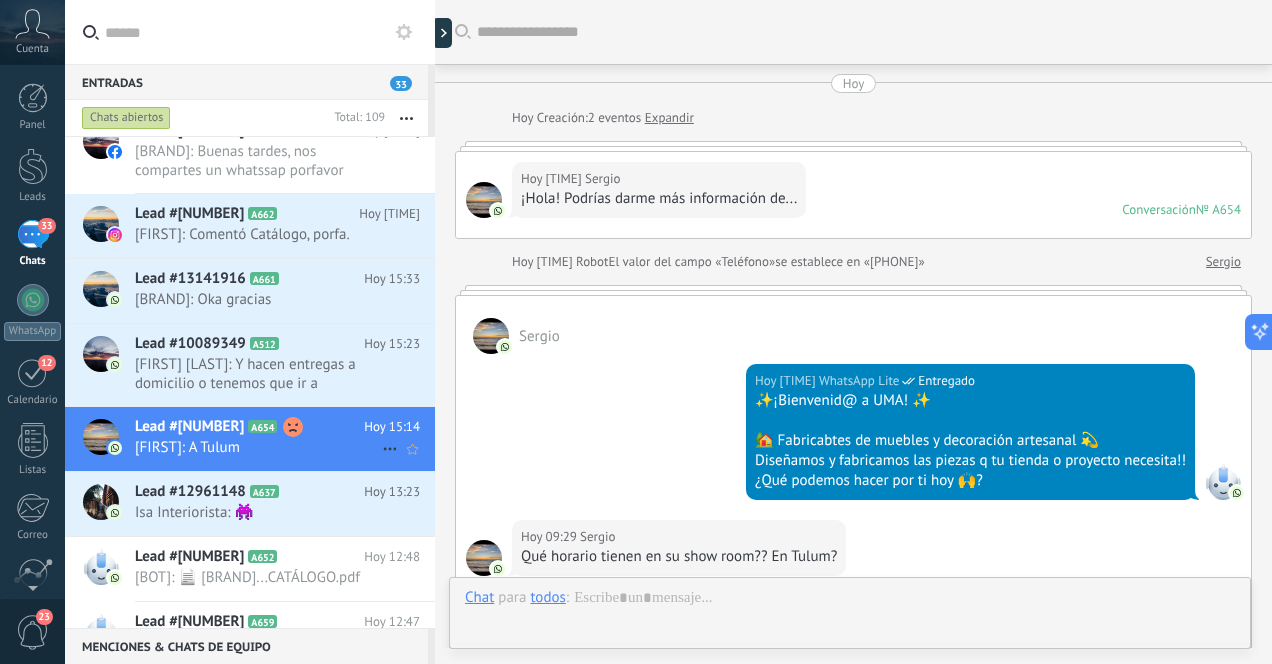 scroll, scrollTop: 747, scrollLeft: 0, axis: vertical 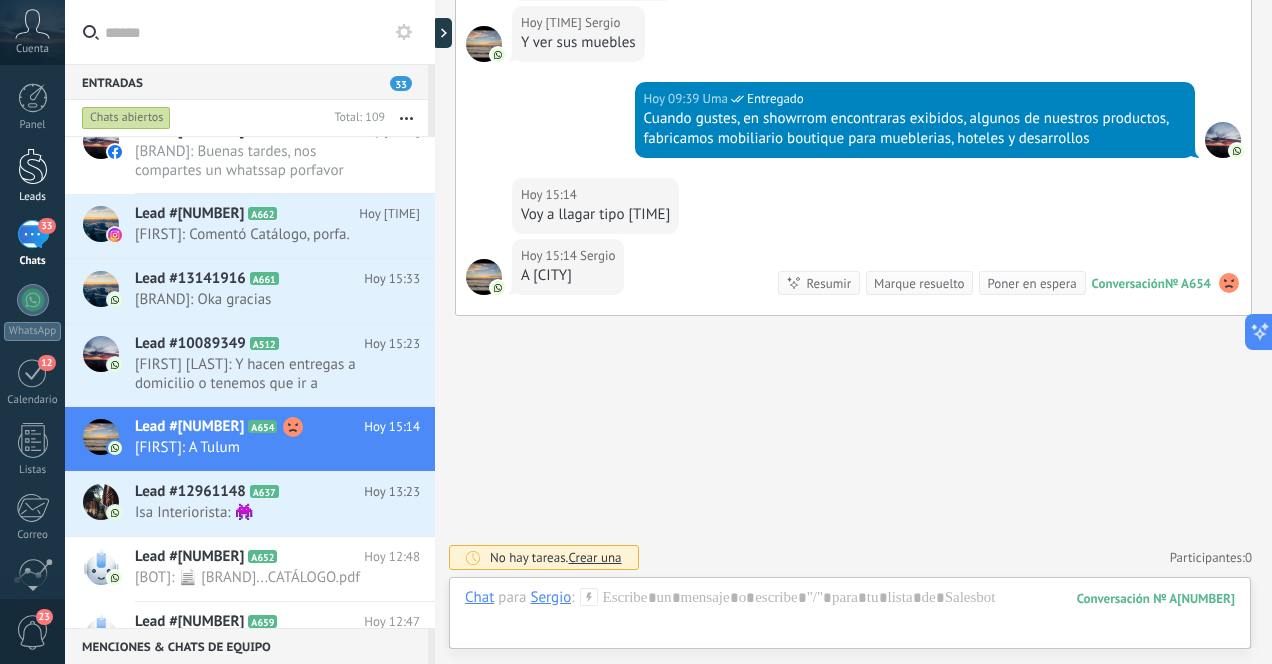 click at bounding box center [33, 166] 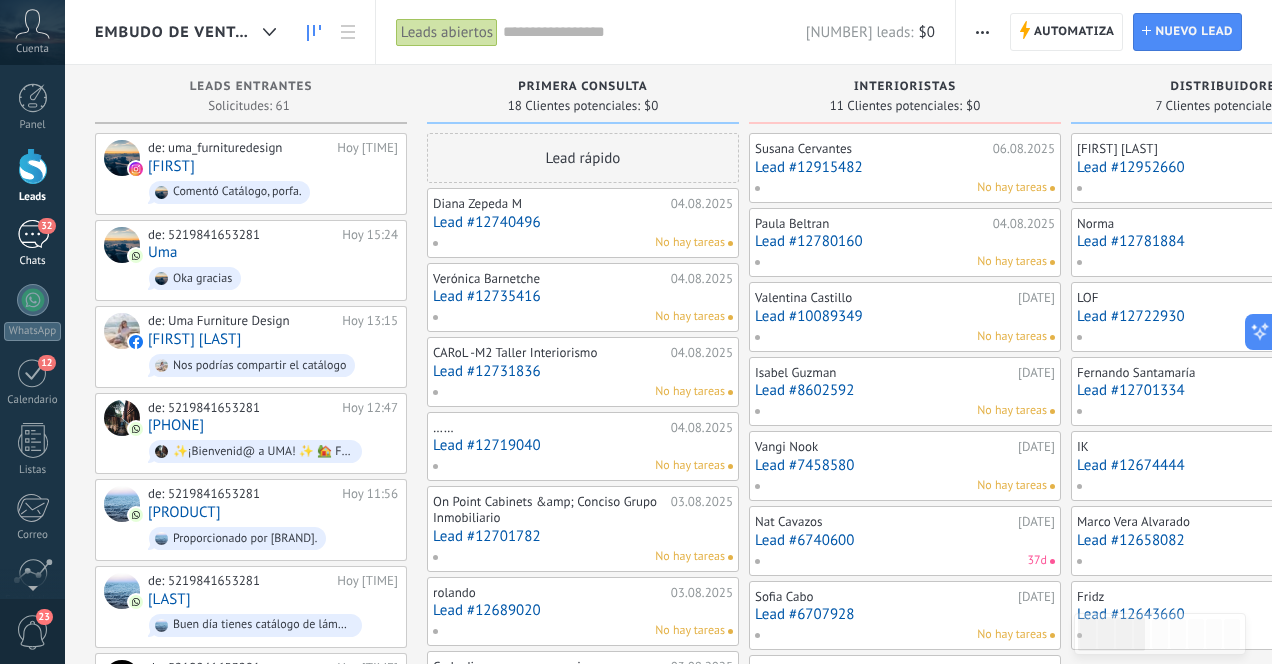 click on "[NUMBER]
Chats" at bounding box center (32, 244) 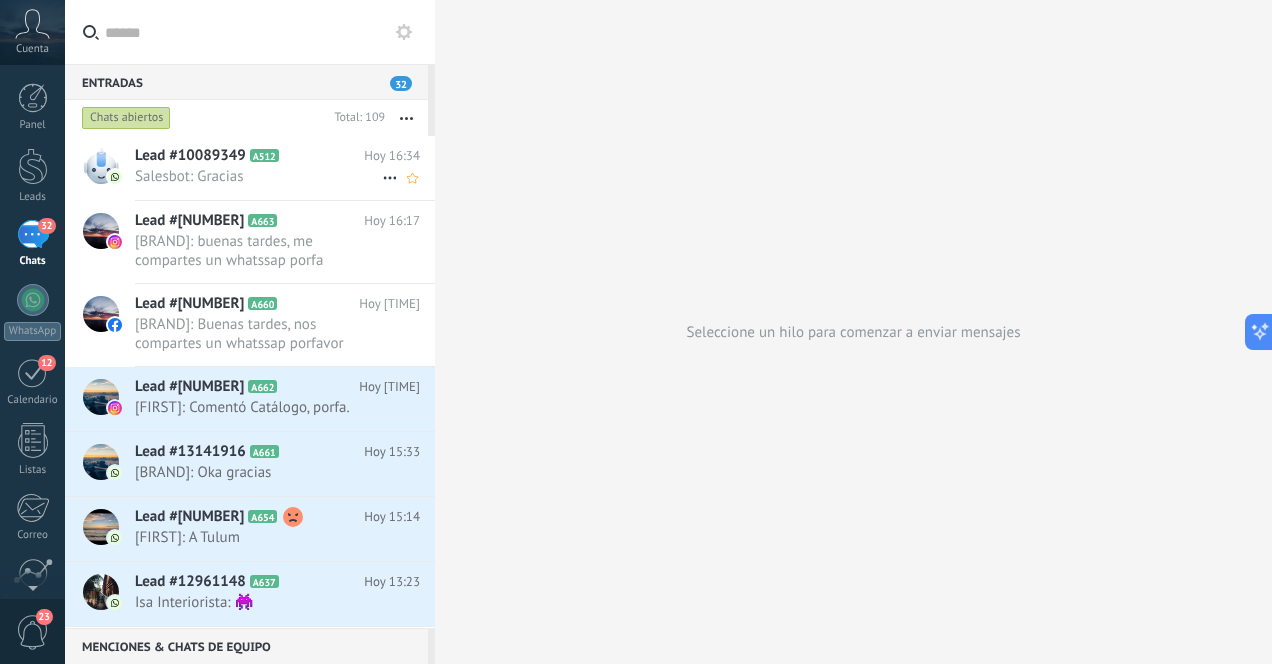 click on "Salesbot: Gracias" at bounding box center [258, 176] 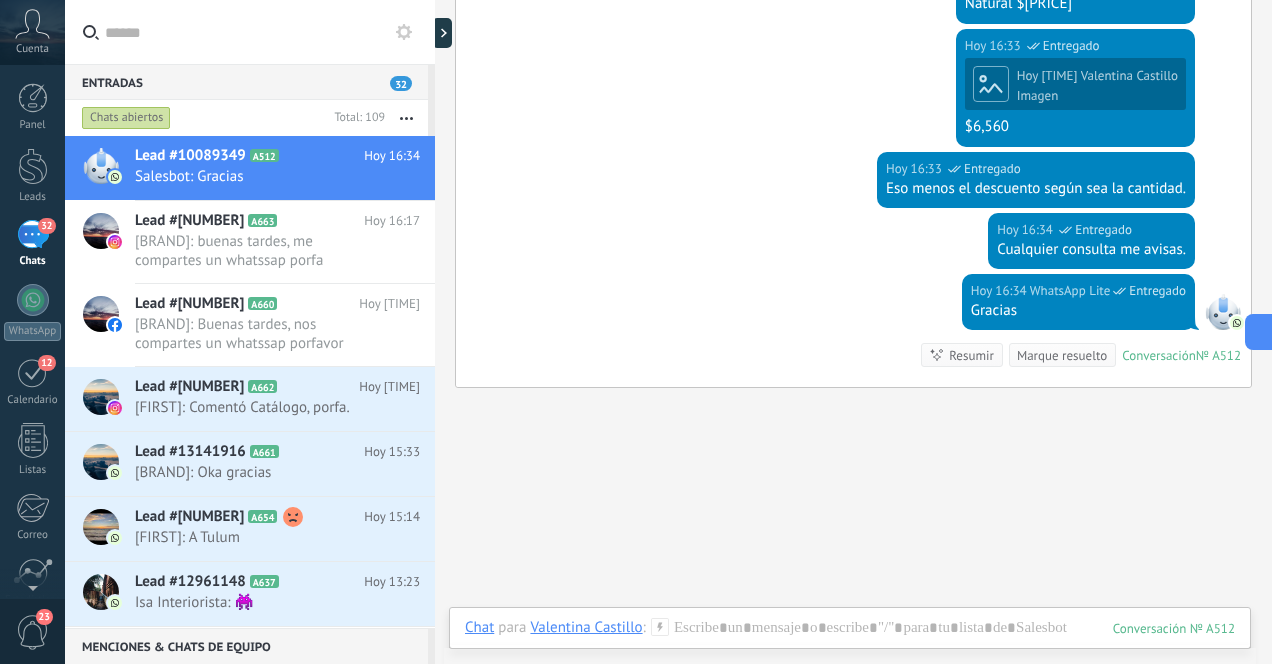 scroll, scrollTop: 3076, scrollLeft: 0, axis: vertical 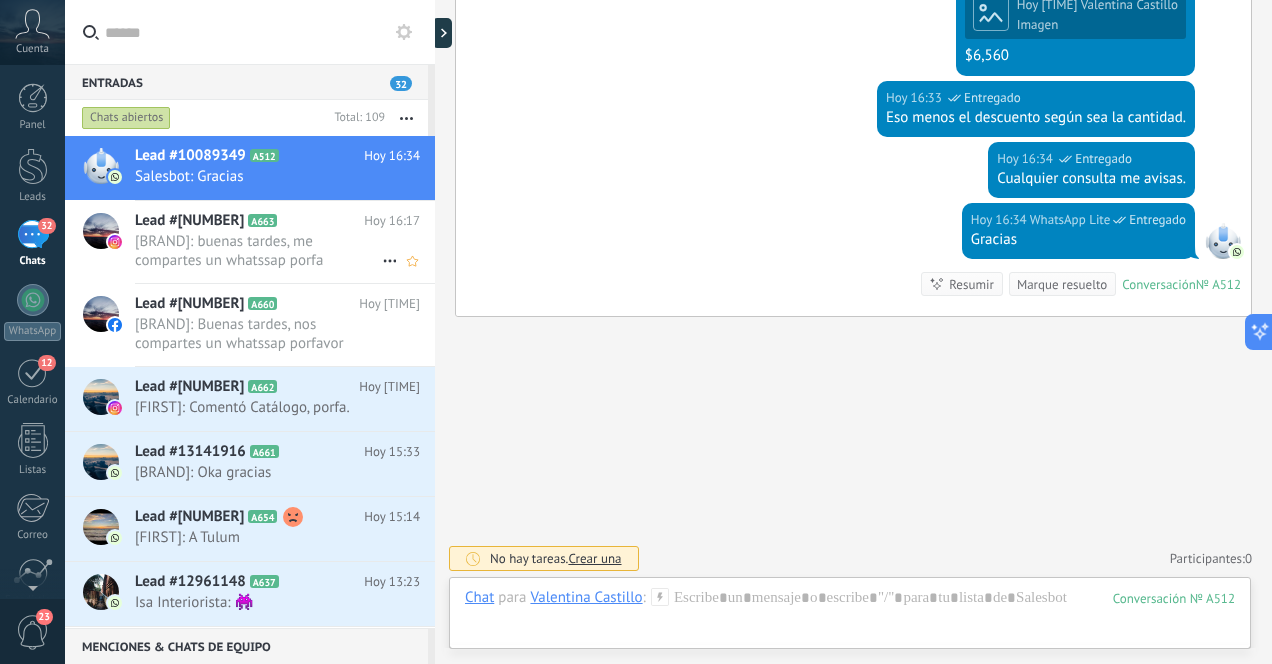 click on "[BRAND]: buenas tardes, me compartes un whatssap porfa" at bounding box center (258, 251) 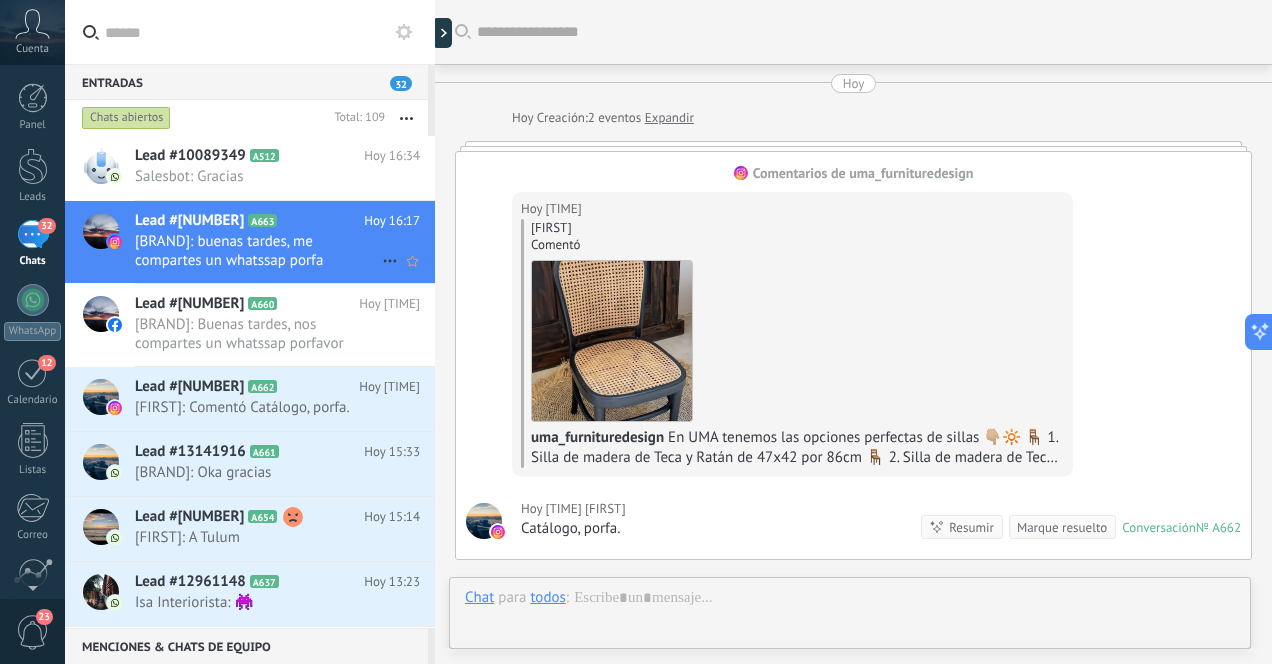 scroll, scrollTop: 418, scrollLeft: 0, axis: vertical 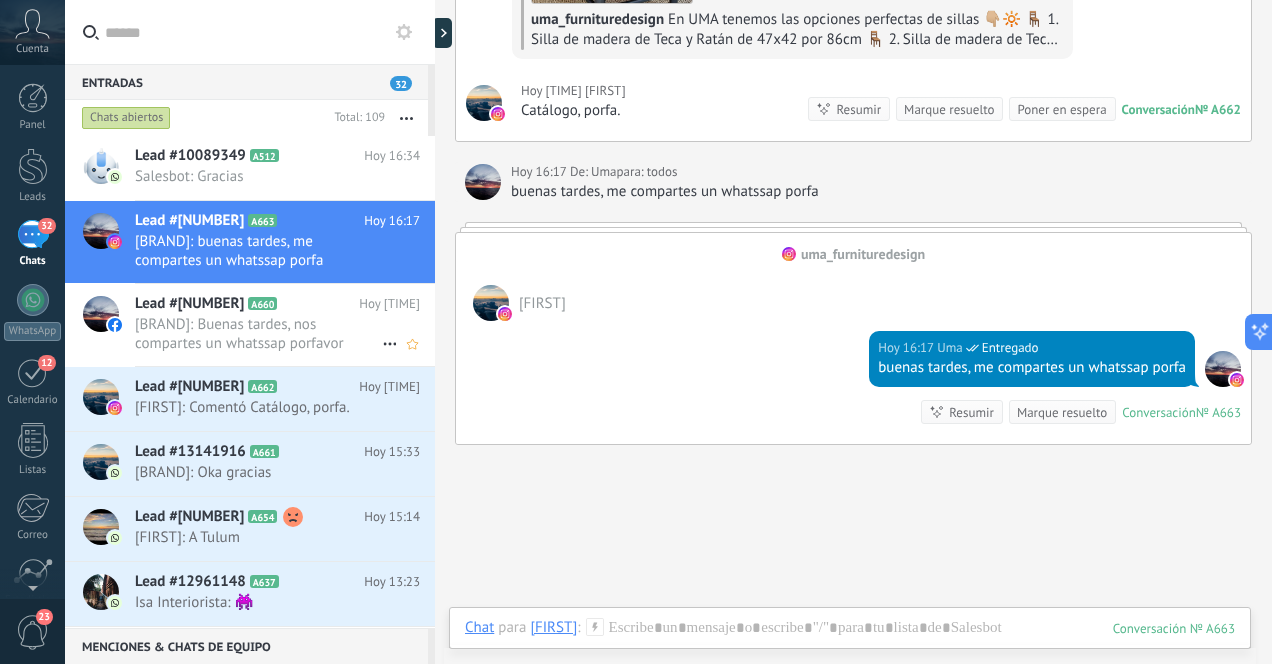 click on "[BRAND]: Buenas tardes, nos compartes un whatssap porfavor" at bounding box center [258, 334] 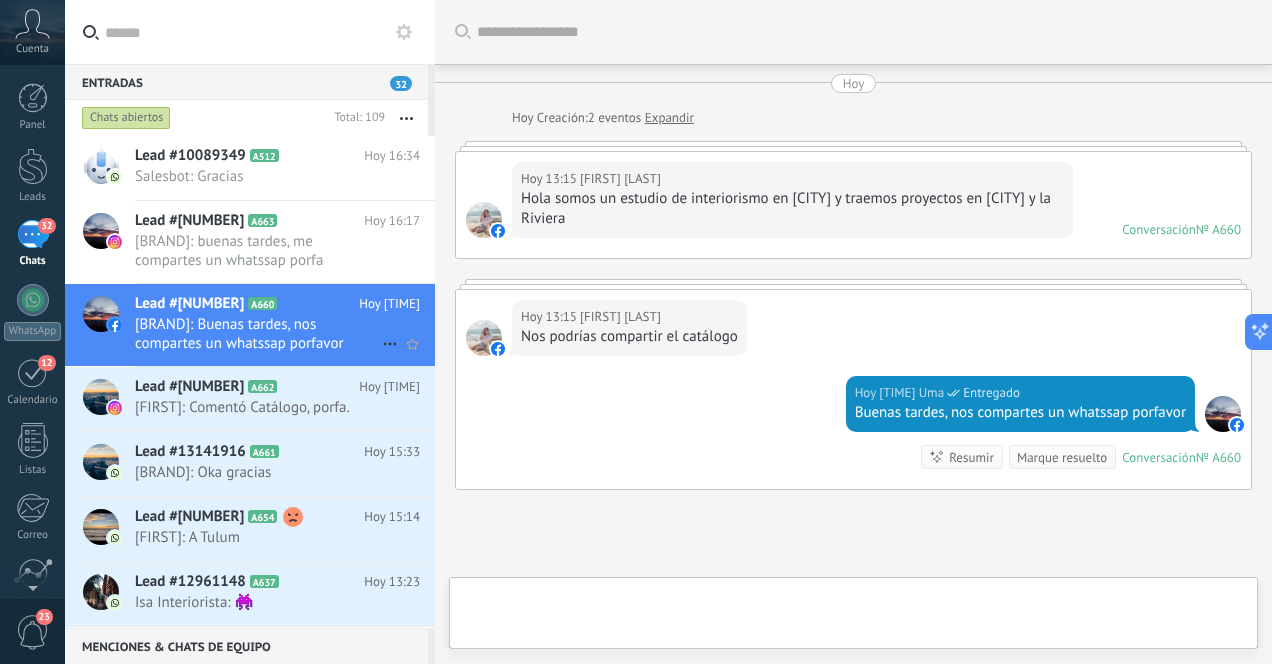 scroll, scrollTop: 174, scrollLeft: 0, axis: vertical 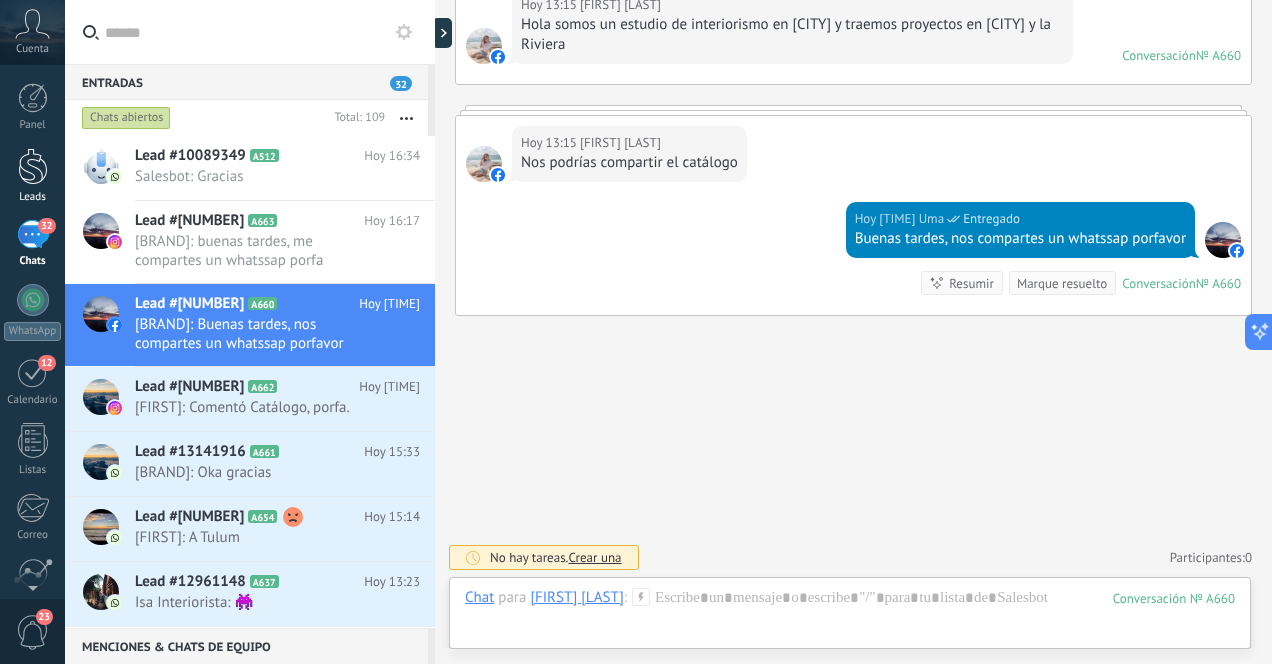 click at bounding box center [33, 166] 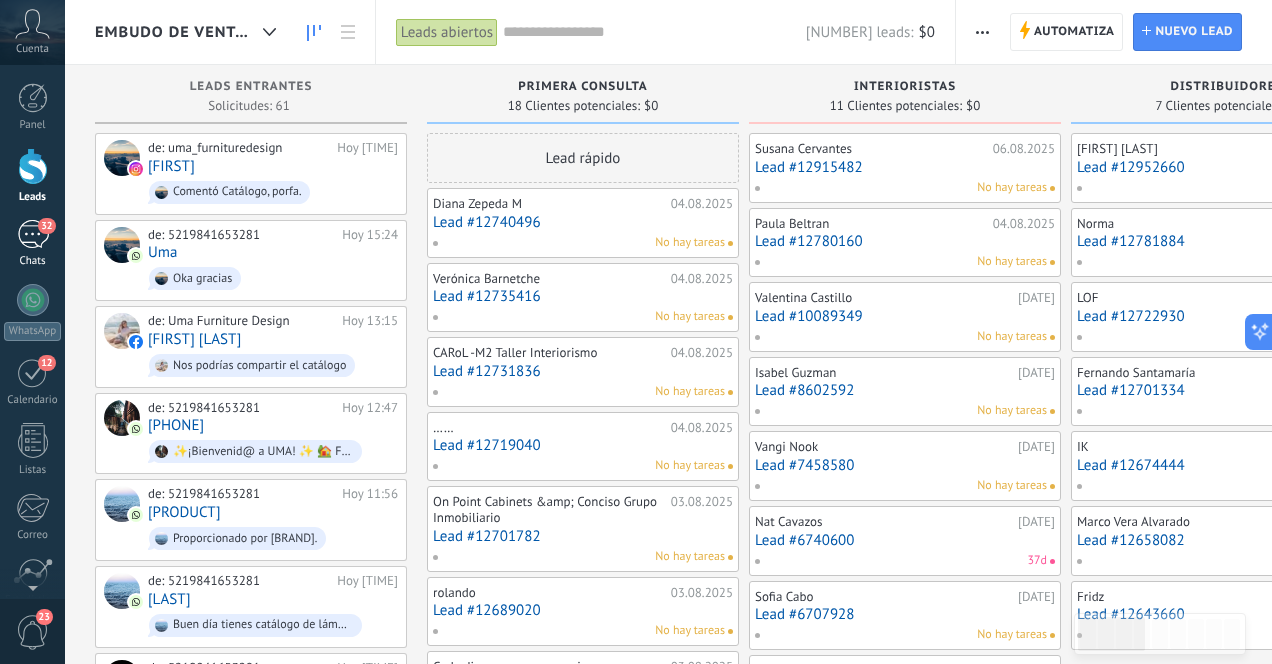 click on "32" at bounding box center (33, 234) 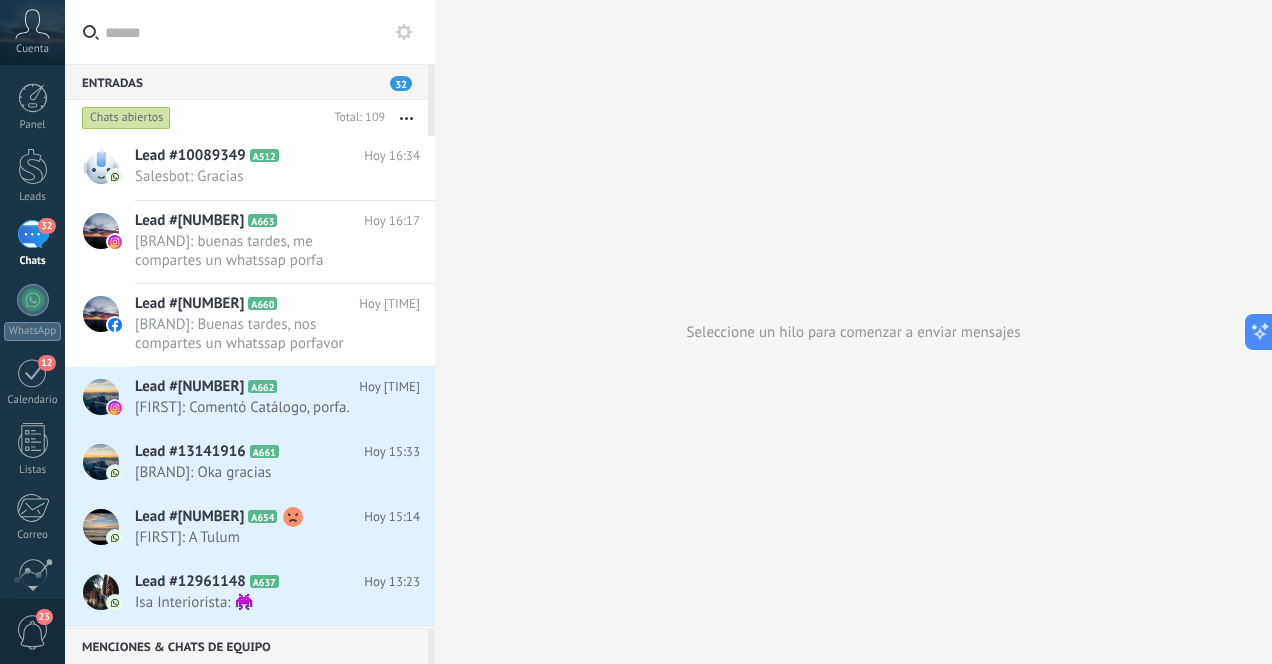 click on "32" at bounding box center (33, 234) 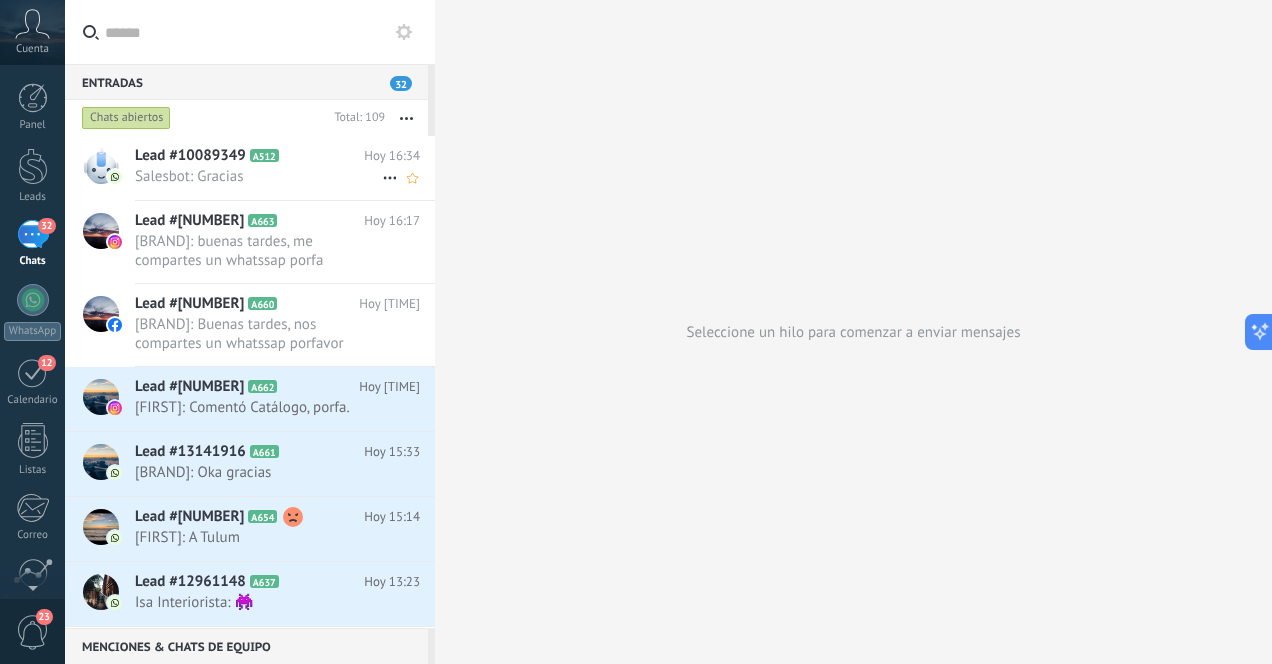 click on "Salesbot: Gracias" at bounding box center [258, 176] 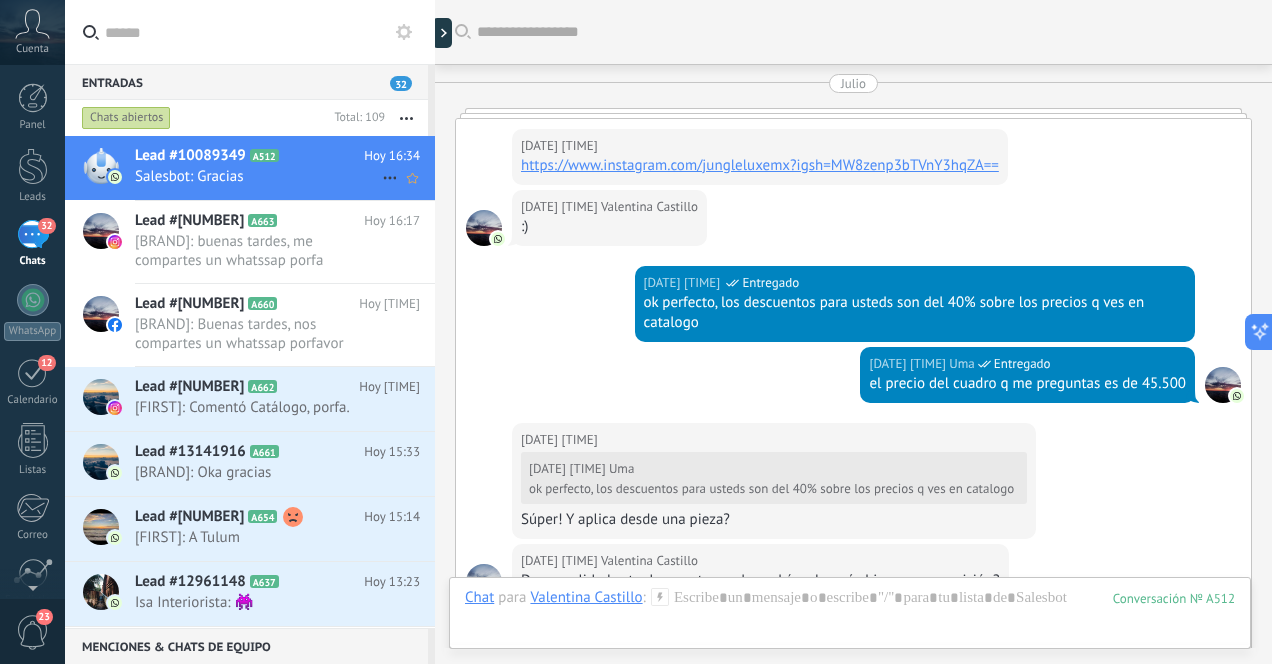 scroll, scrollTop: 3076, scrollLeft: 0, axis: vertical 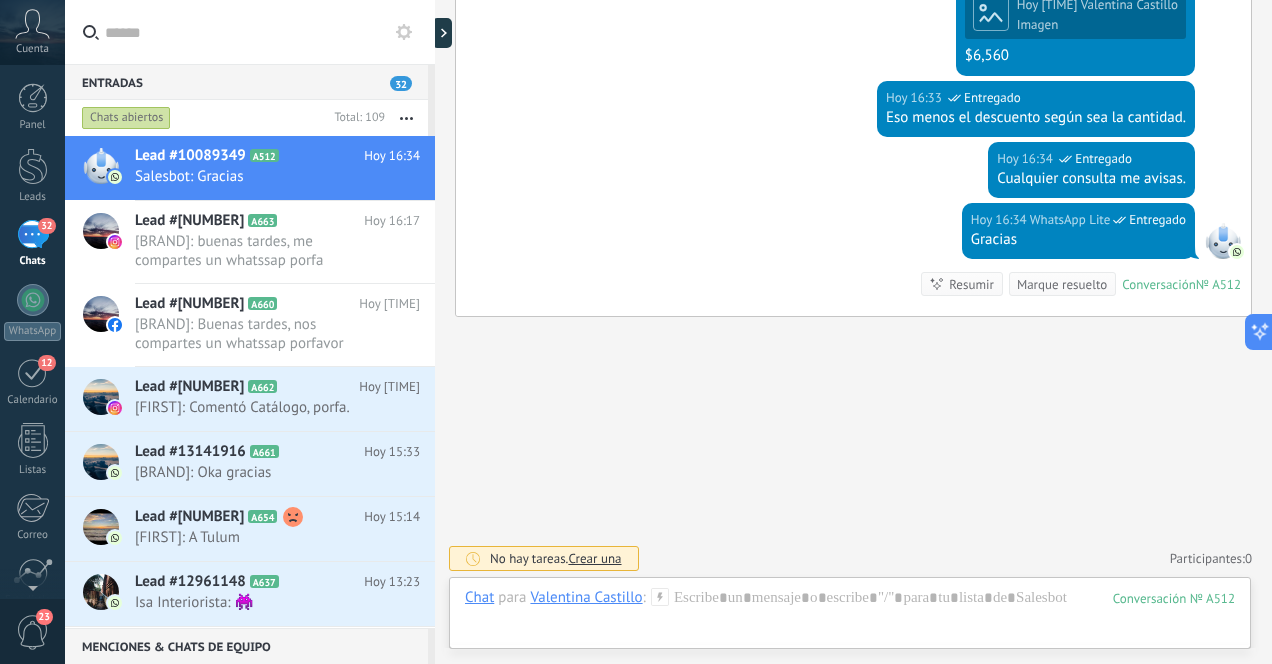 click on "32" at bounding box center [33, 234] 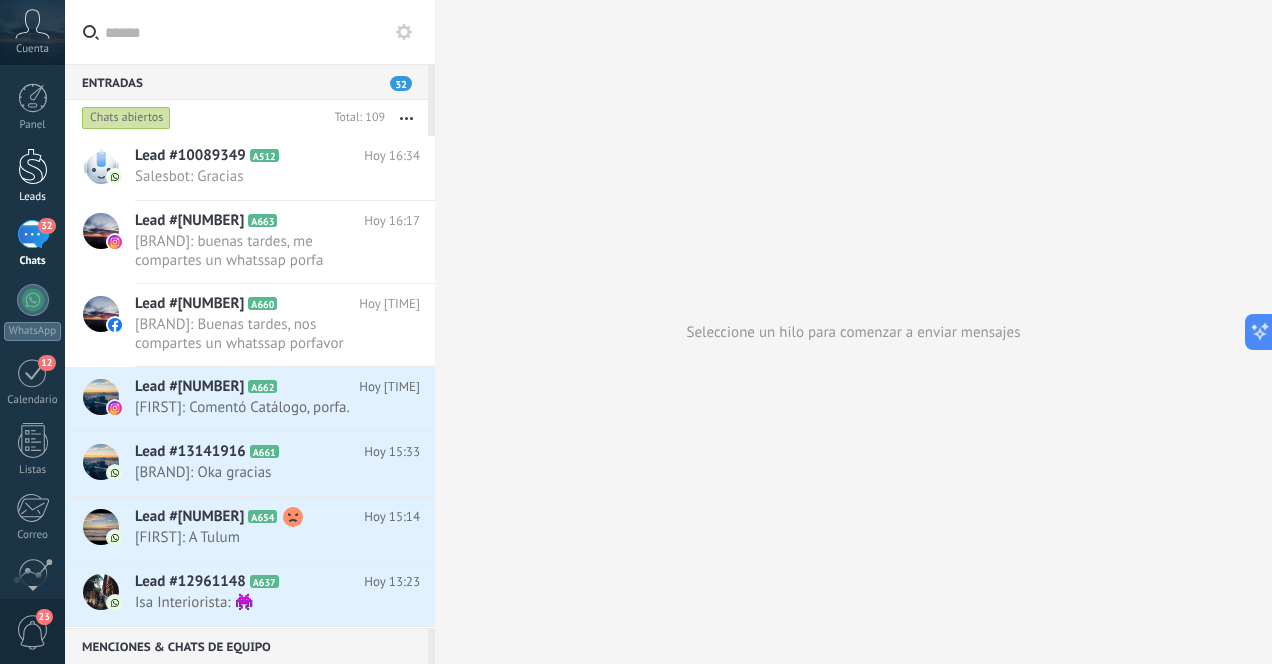 click at bounding box center [33, 166] 